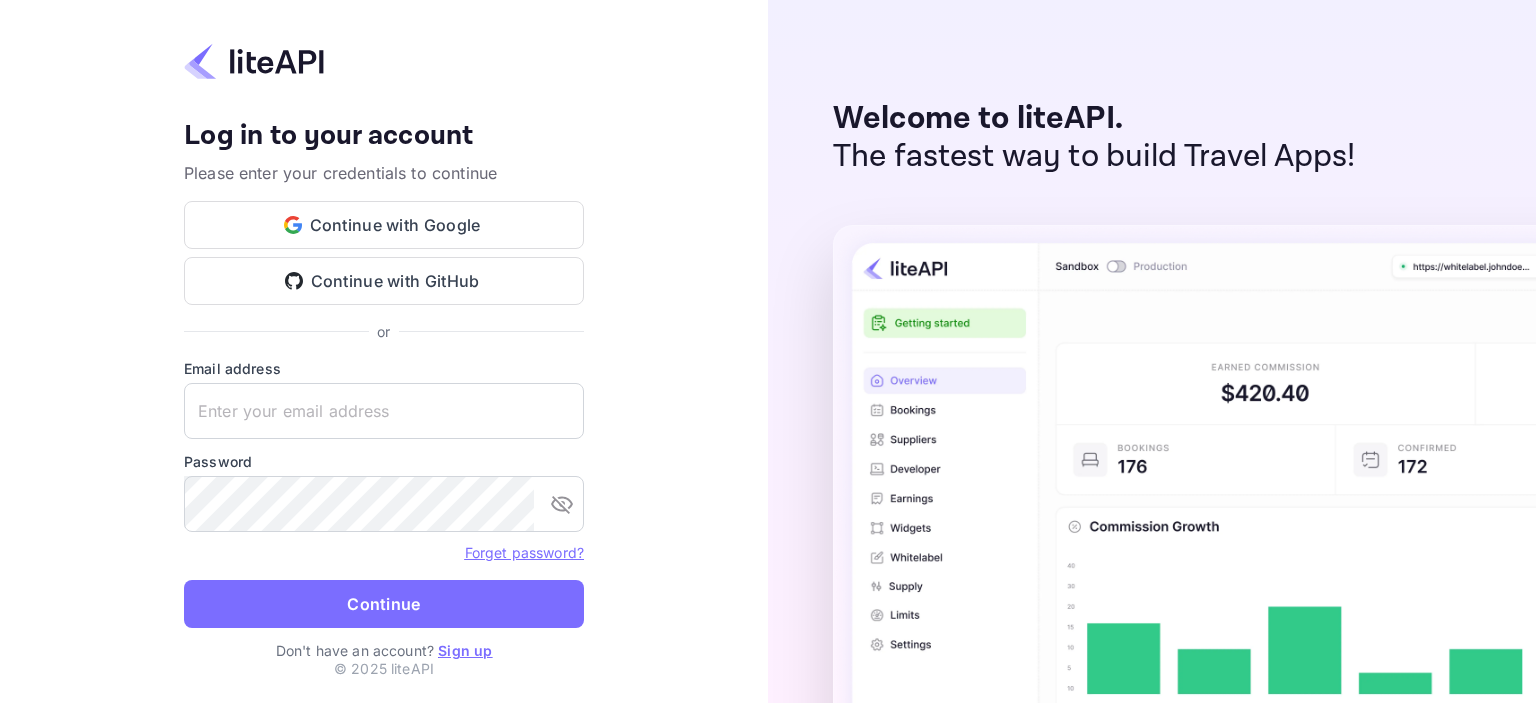 scroll, scrollTop: 0, scrollLeft: 0, axis: both 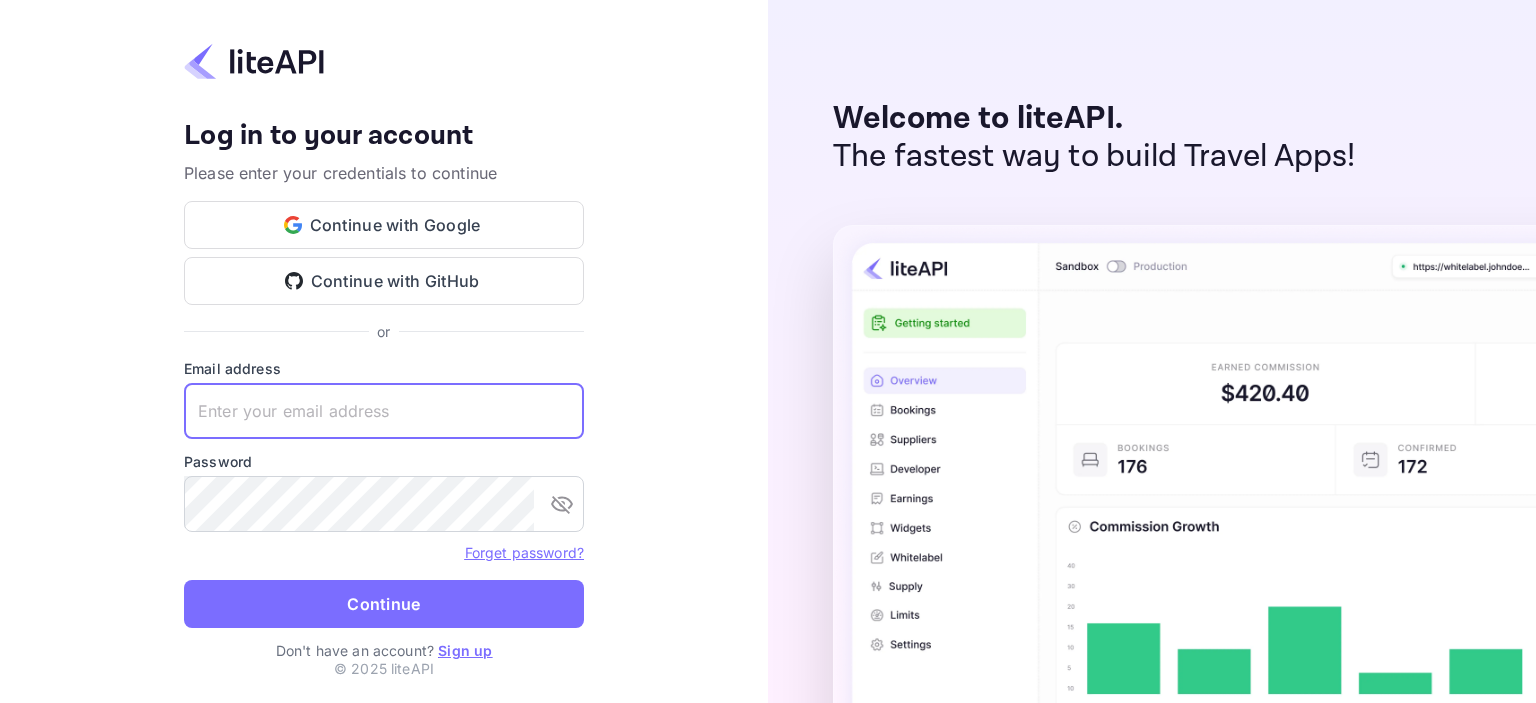 click at bounding box center (384, 411) 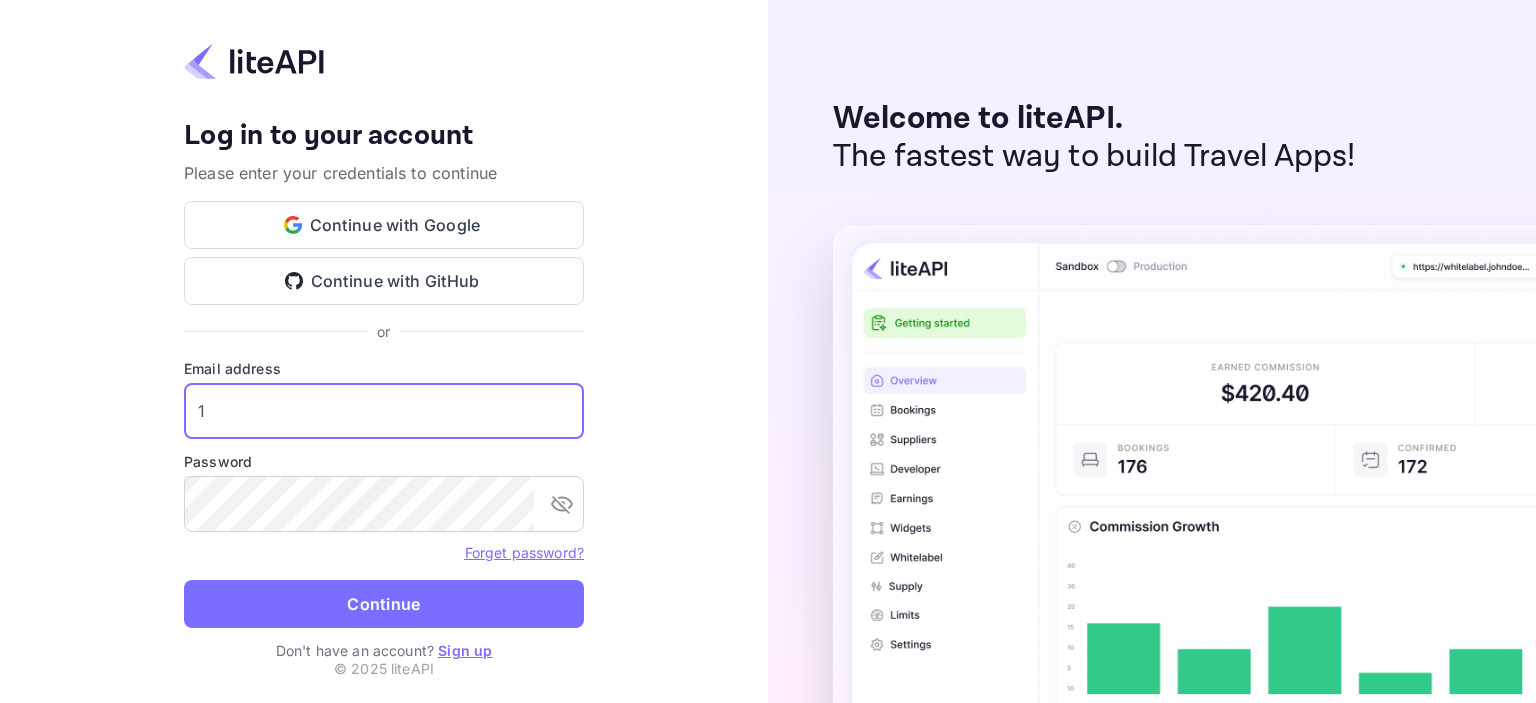 type on "liteapi@easygds.com" 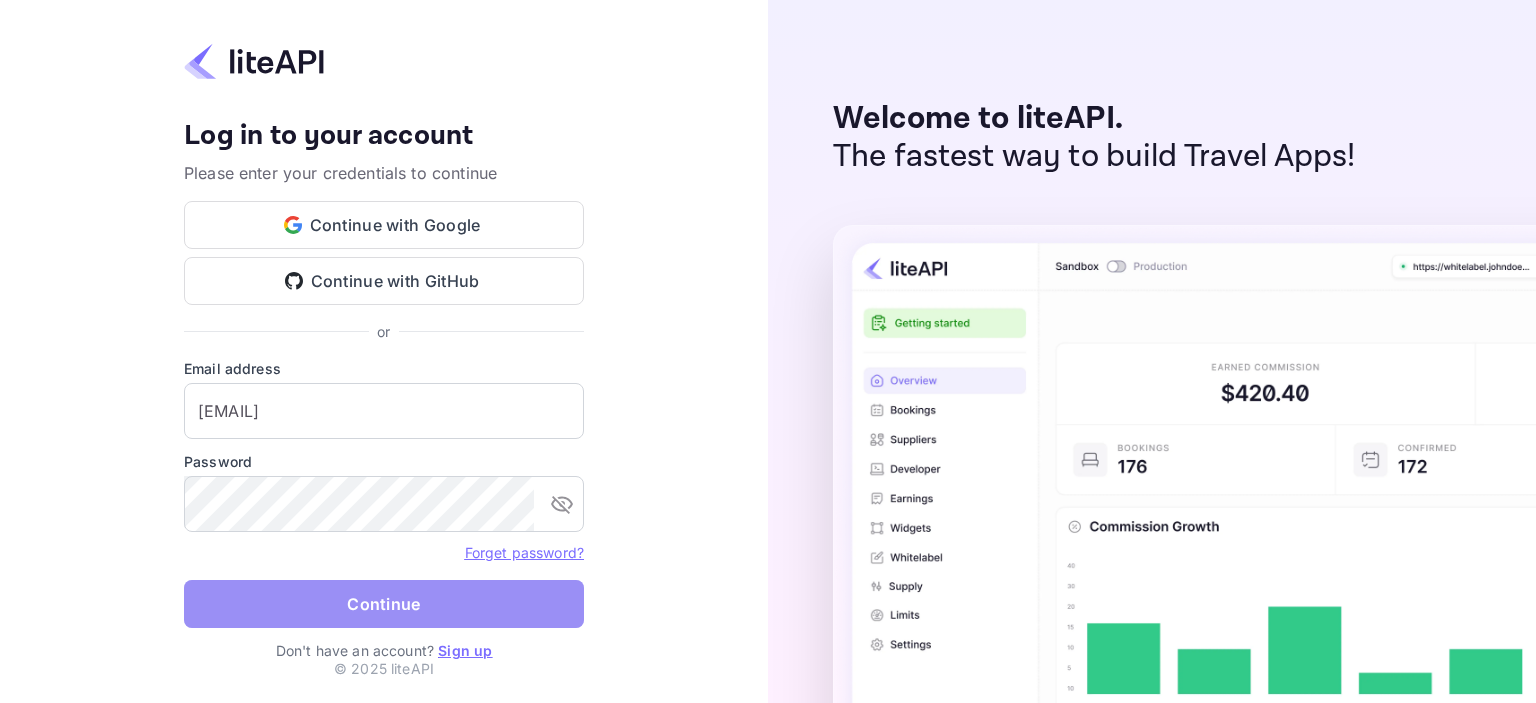 click on "Continue" at bounding box center (384, 604) 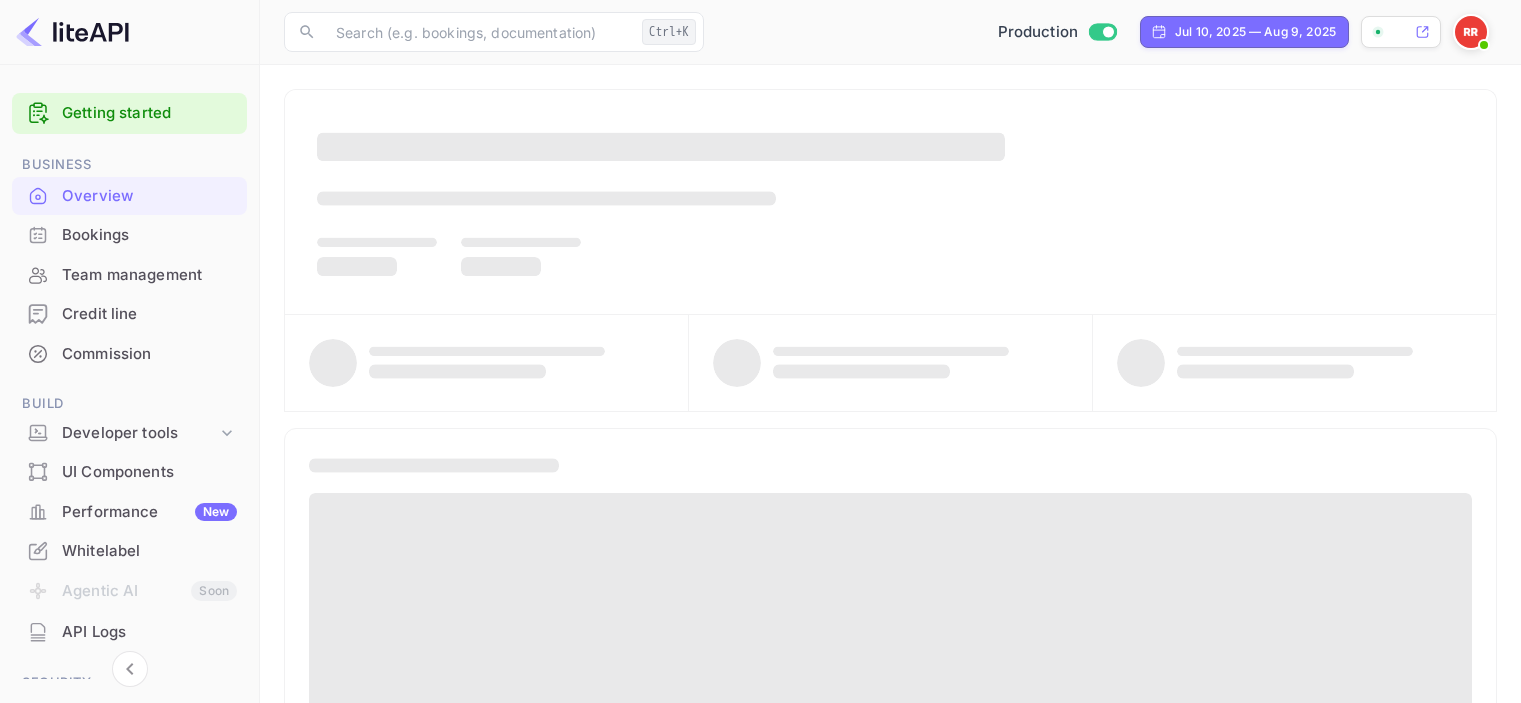 scroll, scrollTop: 0, scrollLeft: 0, axis: both 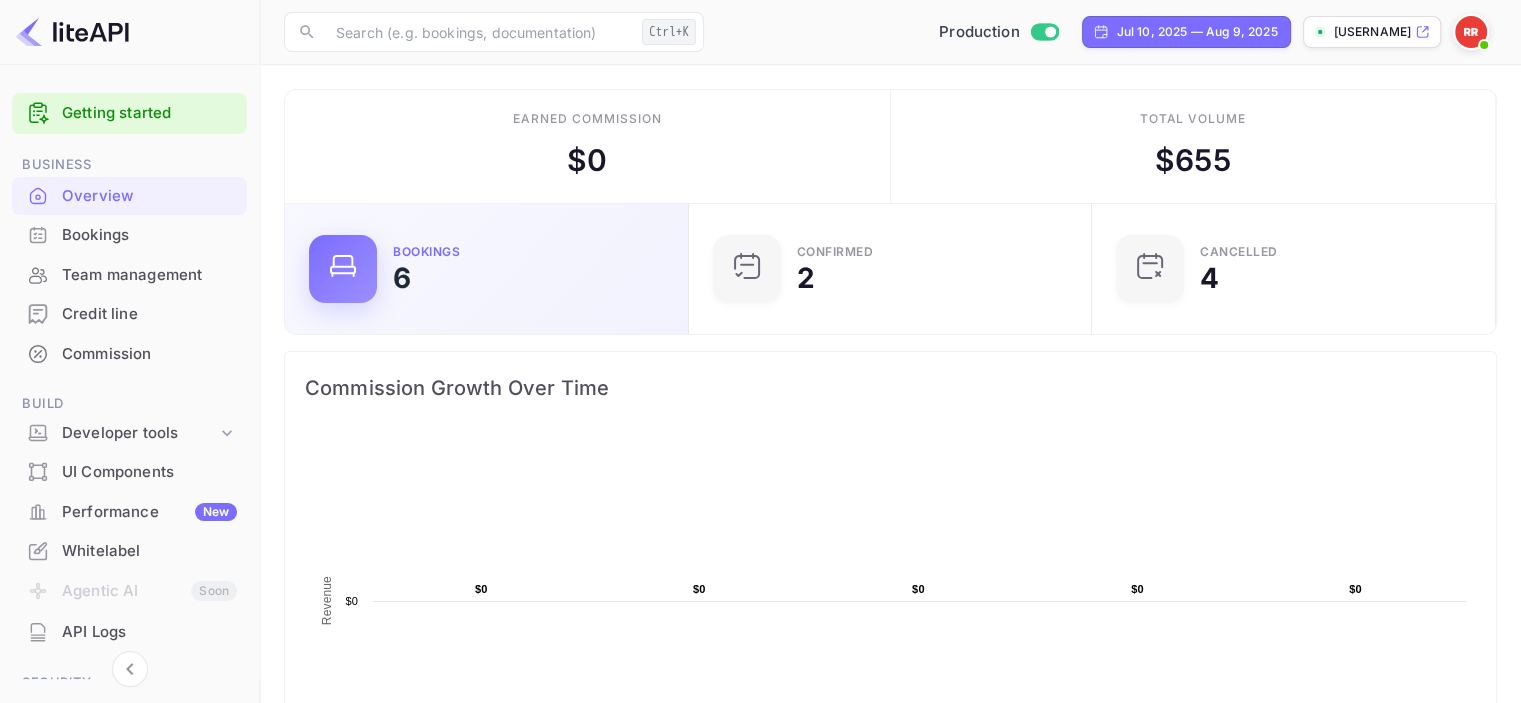 click on "Bookings 6" at bounding box center (486, 269) 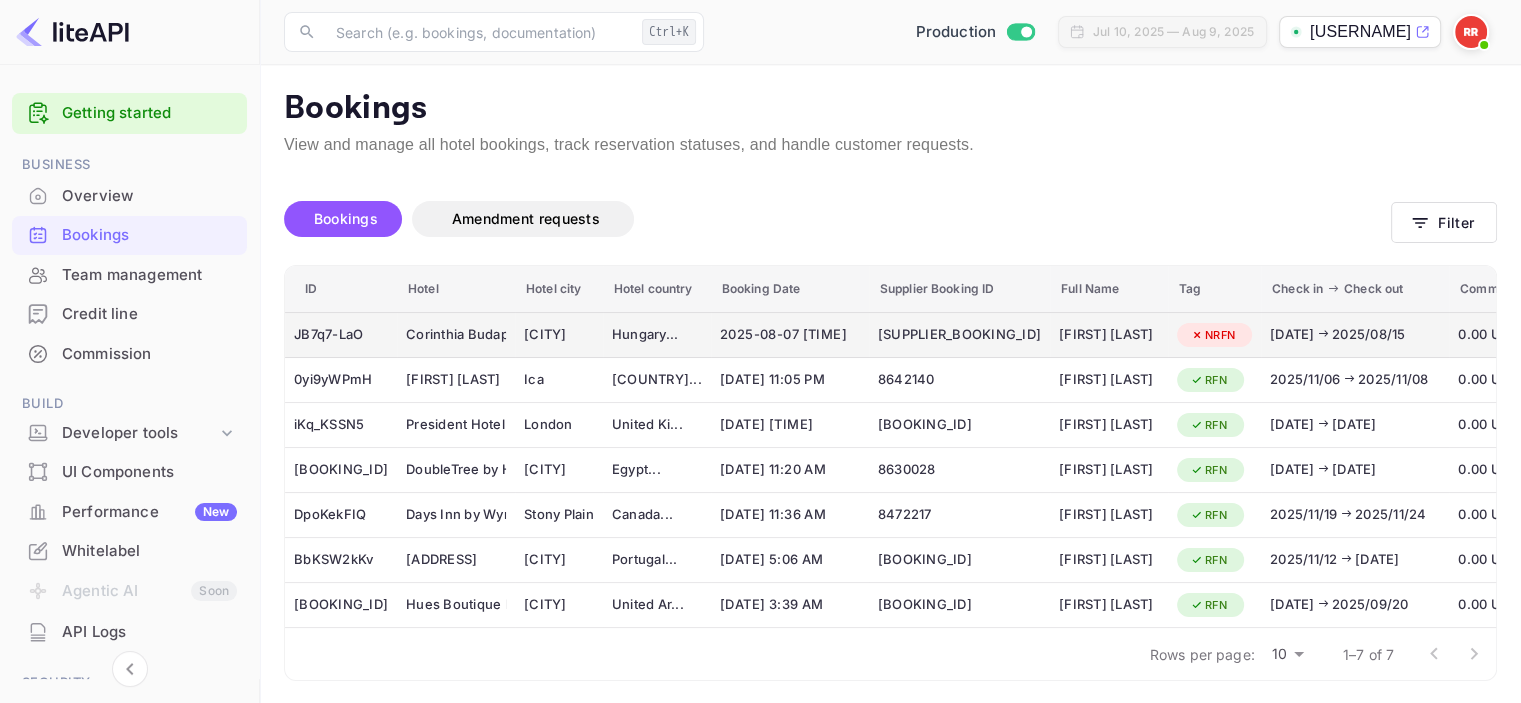 click on "[CITY]" at bounding box center (559, 335) 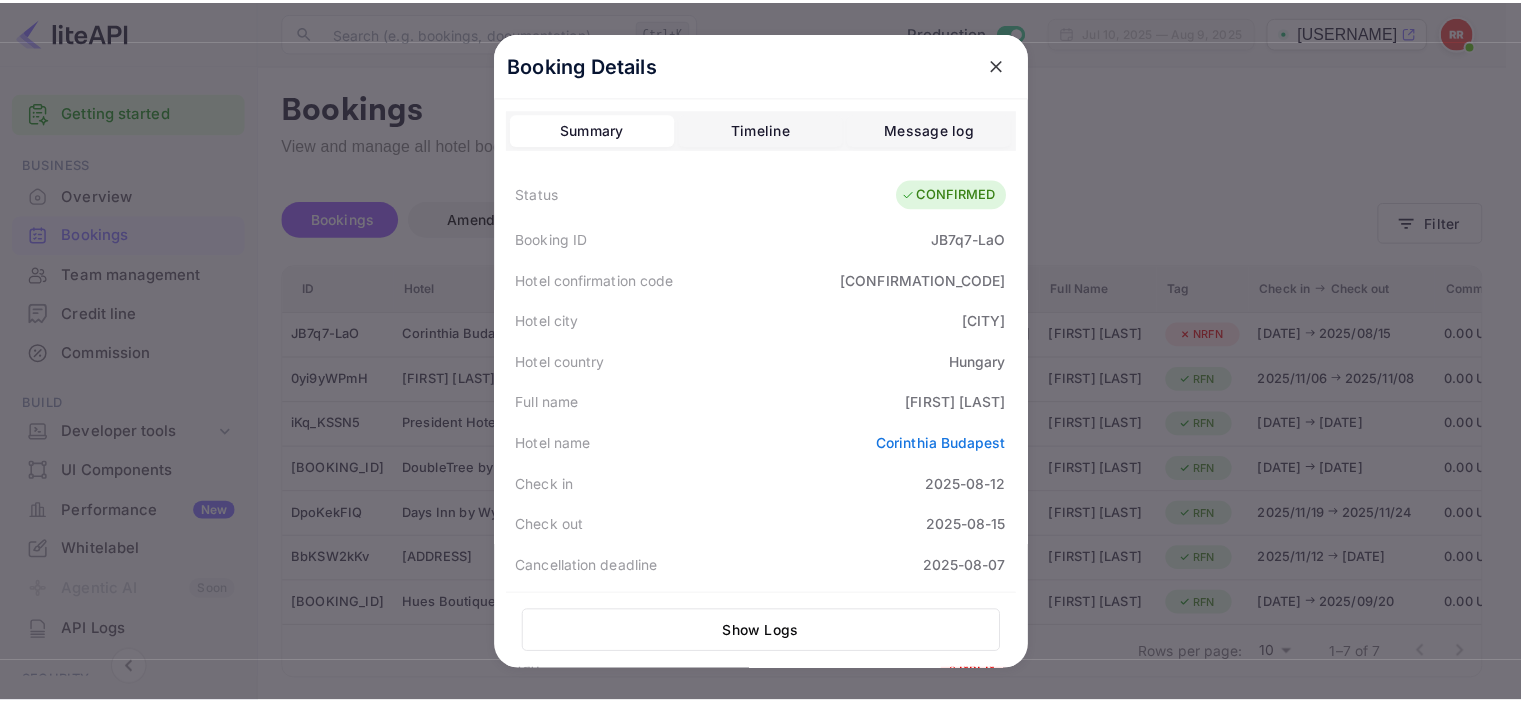 scroll, scrollTop: 550, scrollLeft: 0, axis: vertical 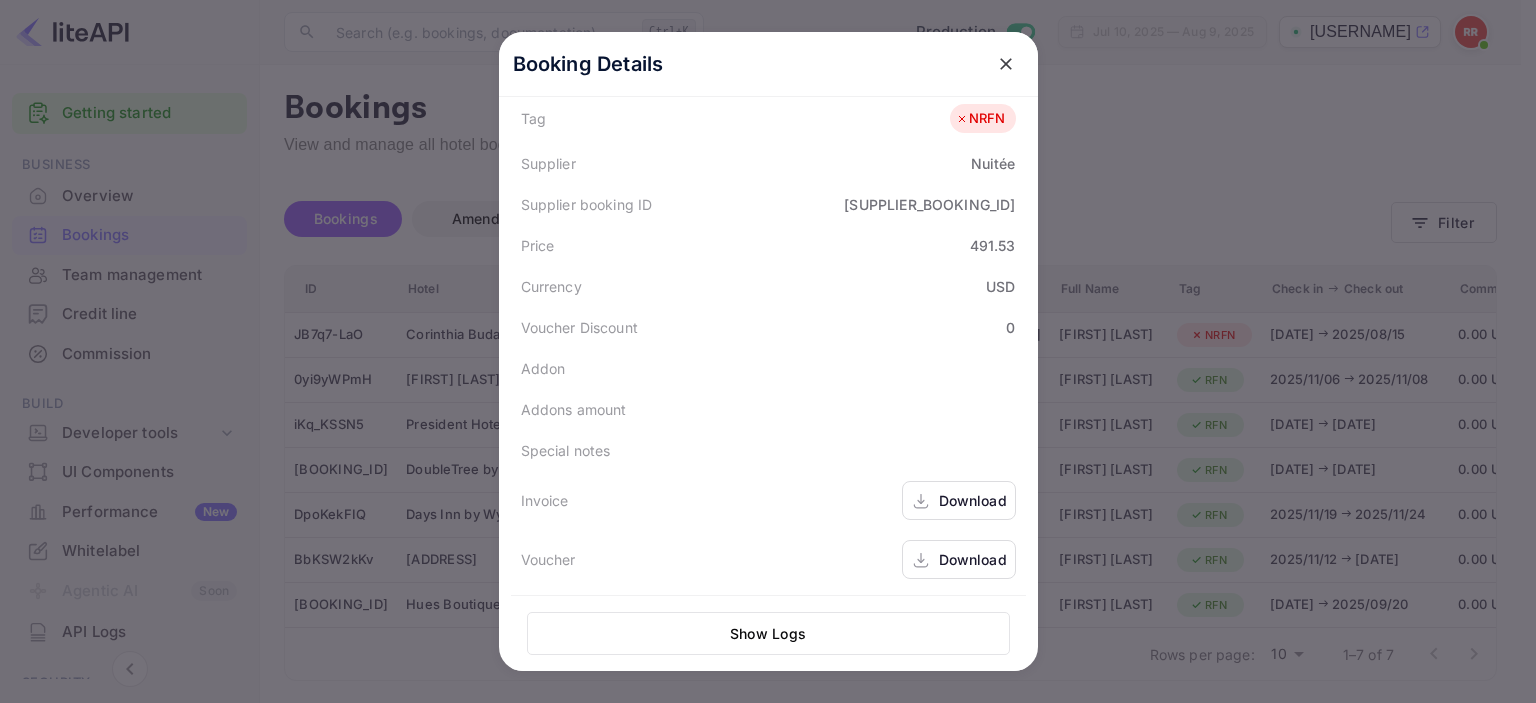 click on "Download" at bounding box center (959, 559) 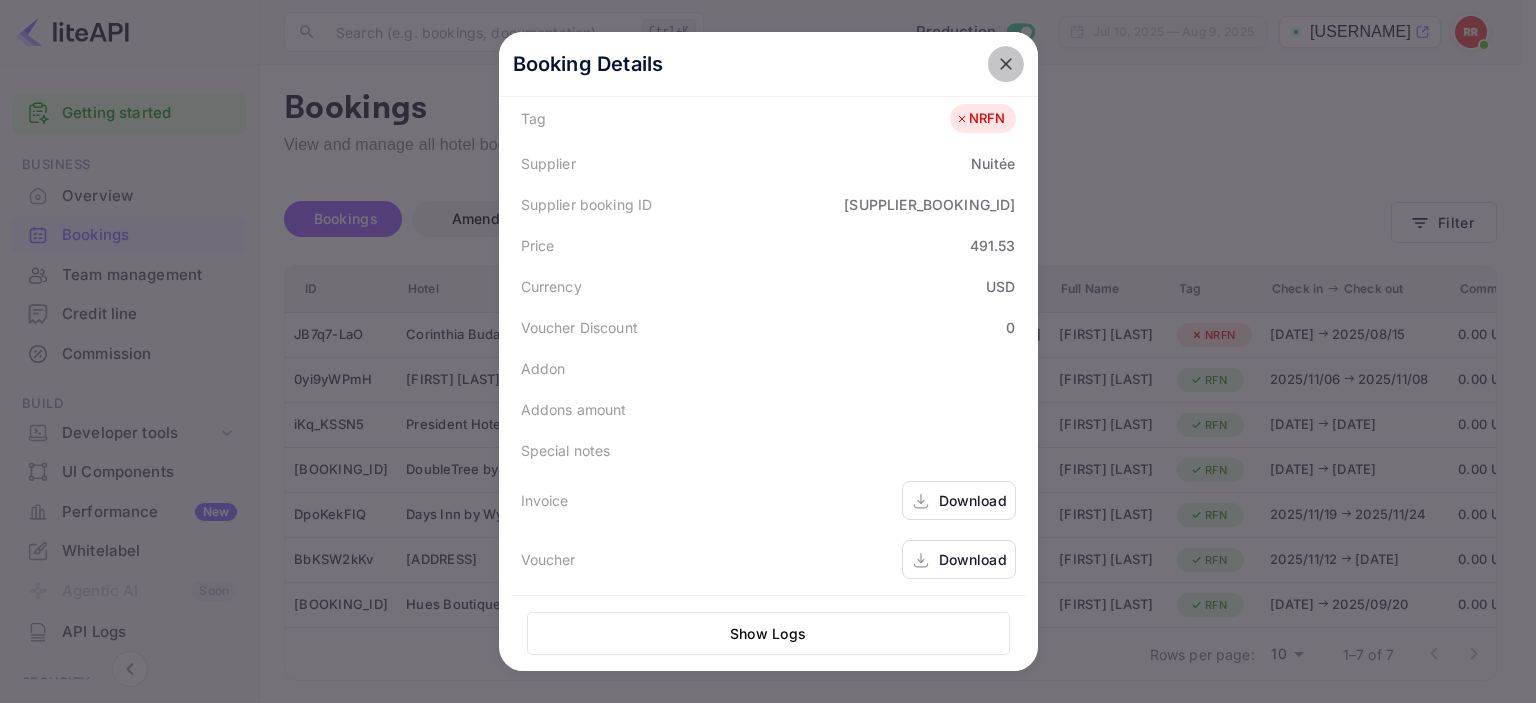 click 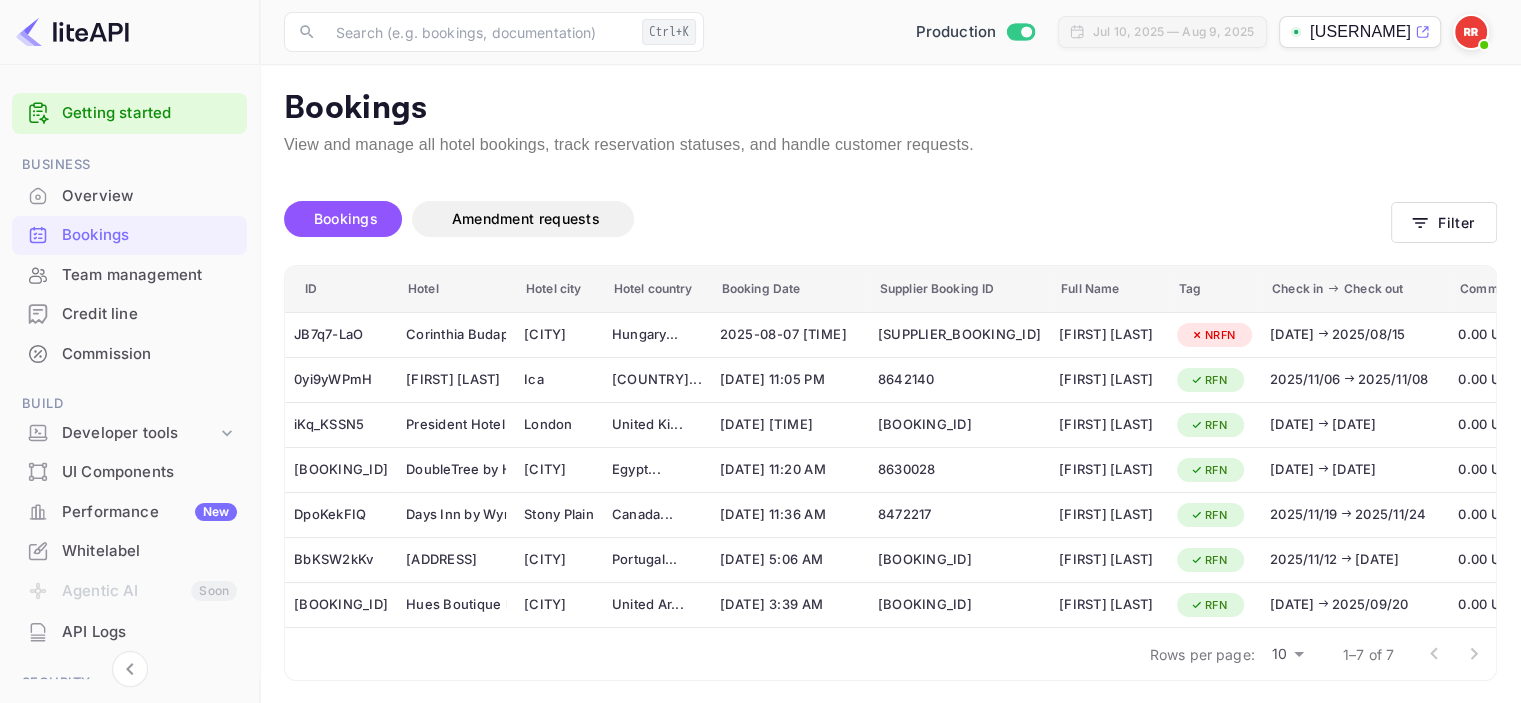 drag, startPoint x: 1312, startPoint y: 33, endPoint x: 1373, endPoint y: 71, distance: 71.867935 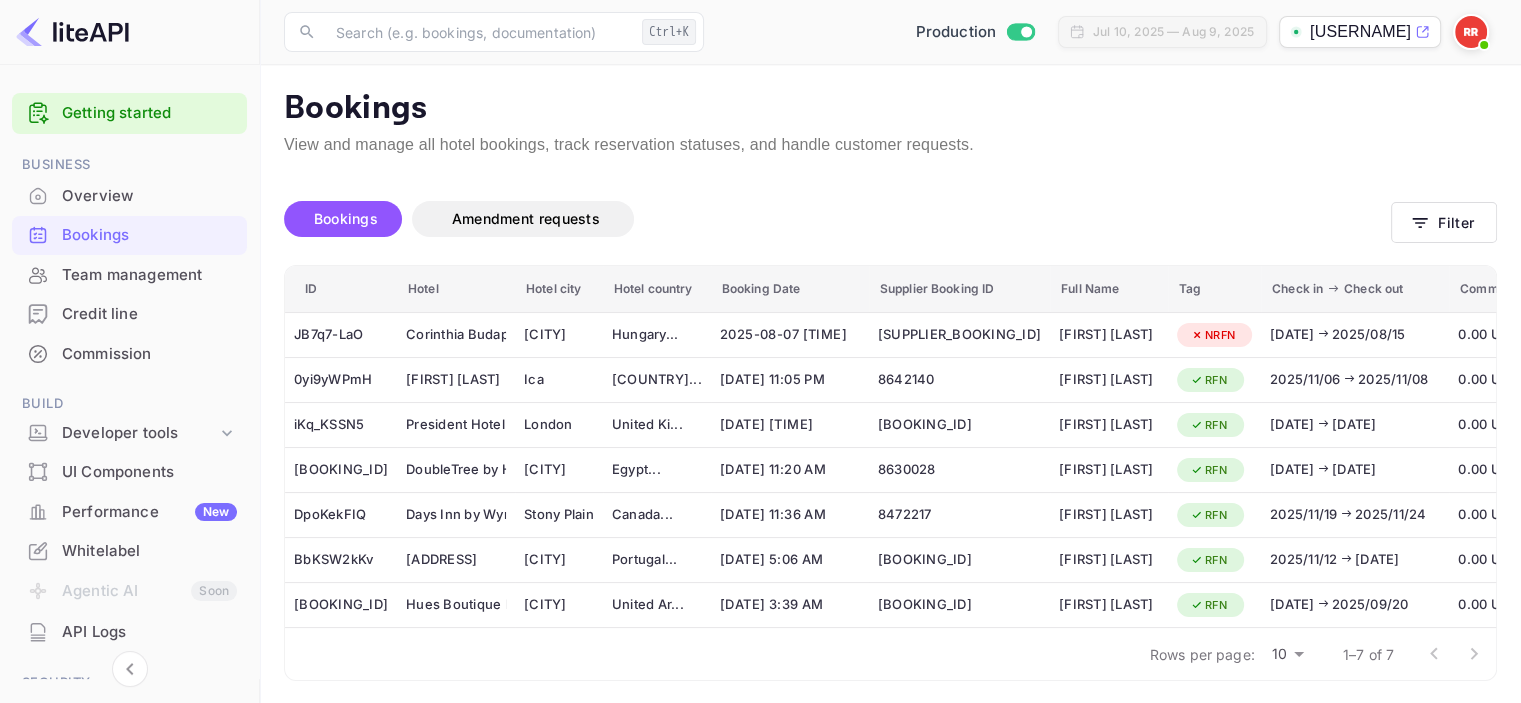 click 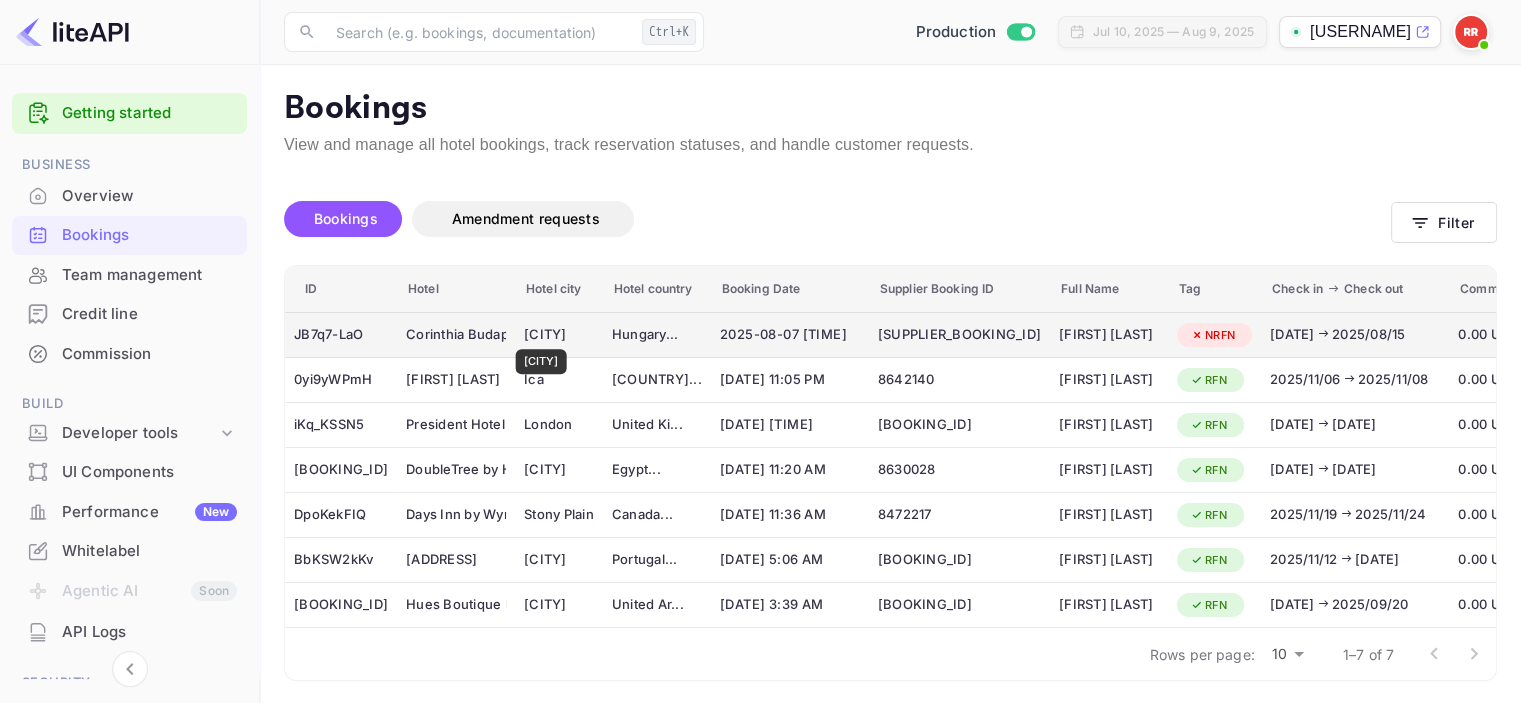 click on "[CITY]" at bounding box center (559, 335) 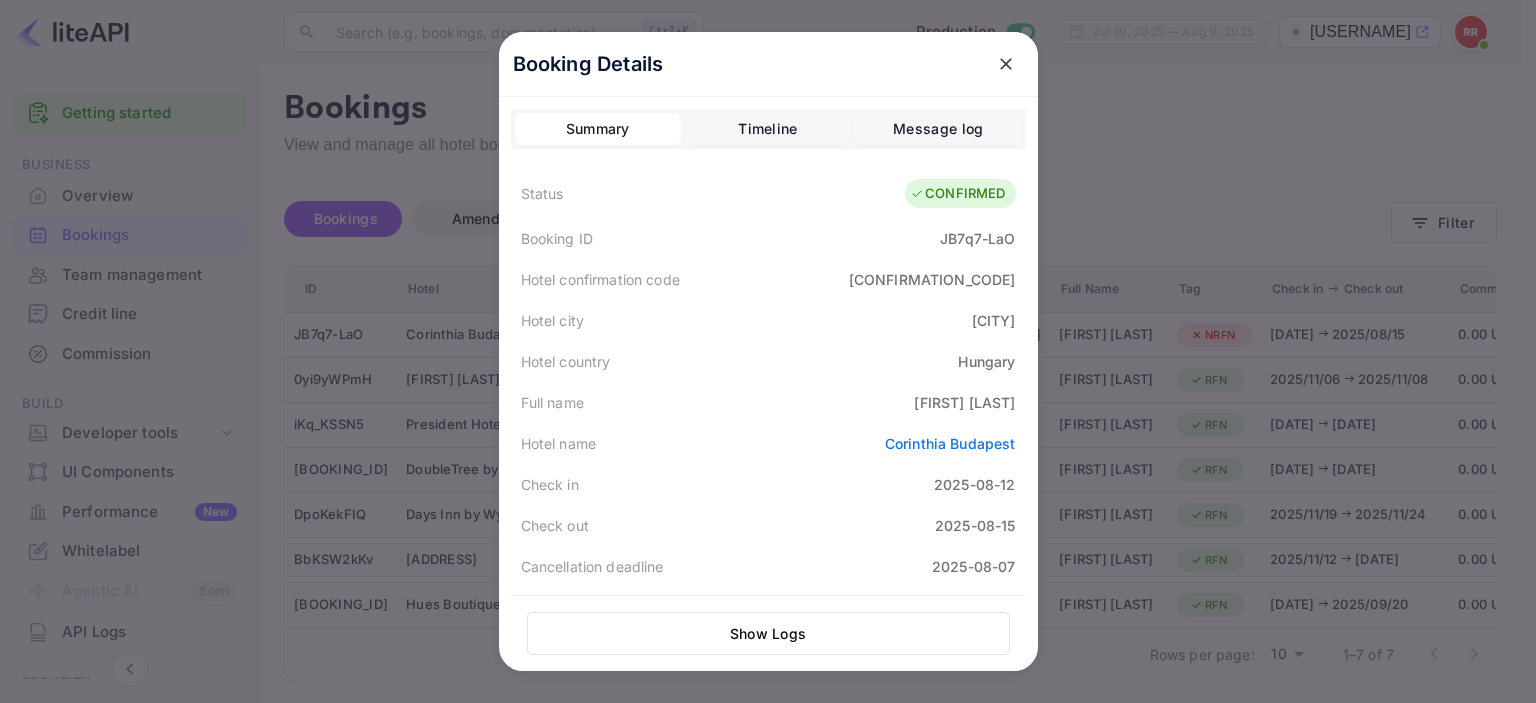 click on "Timeline" at bounding box center [767, 129] 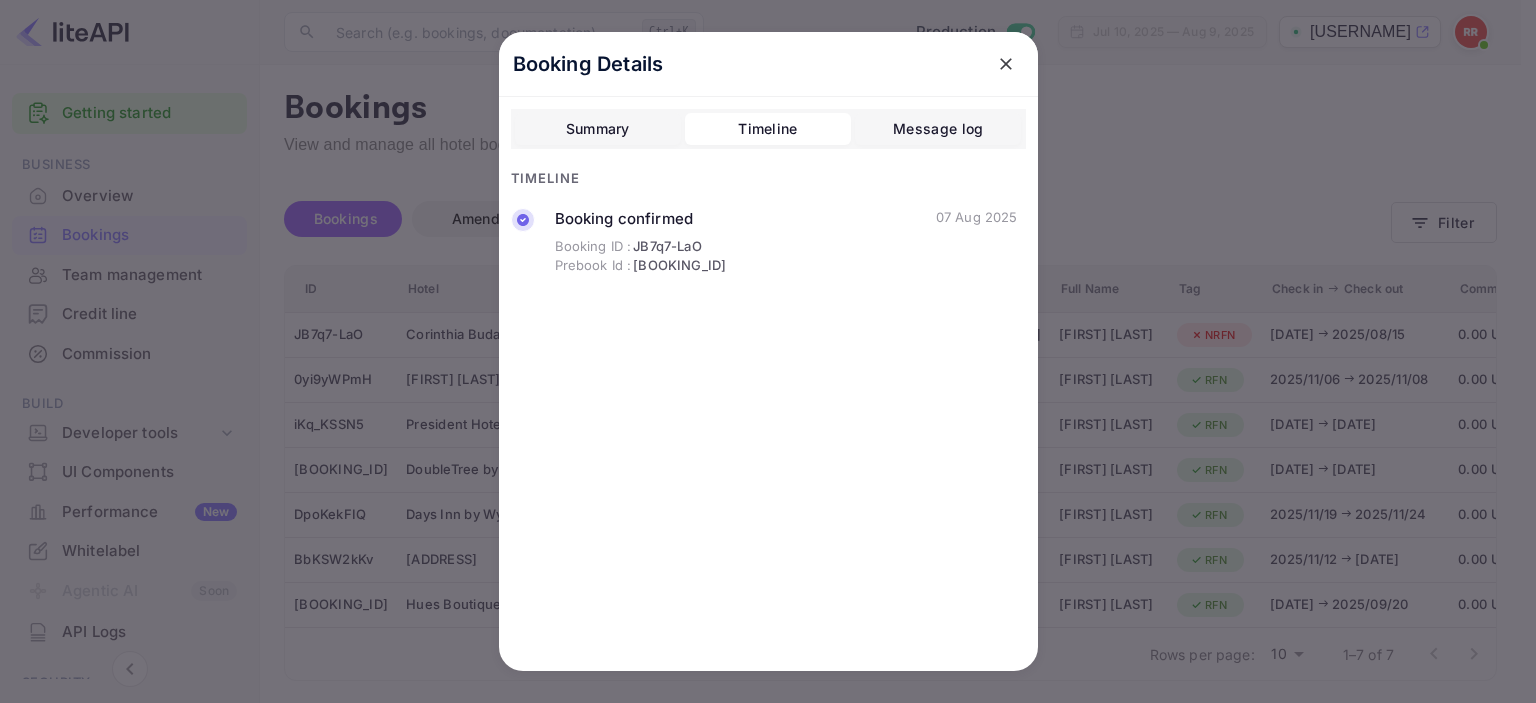 click on "Message log" at bounding box center [938, 129] 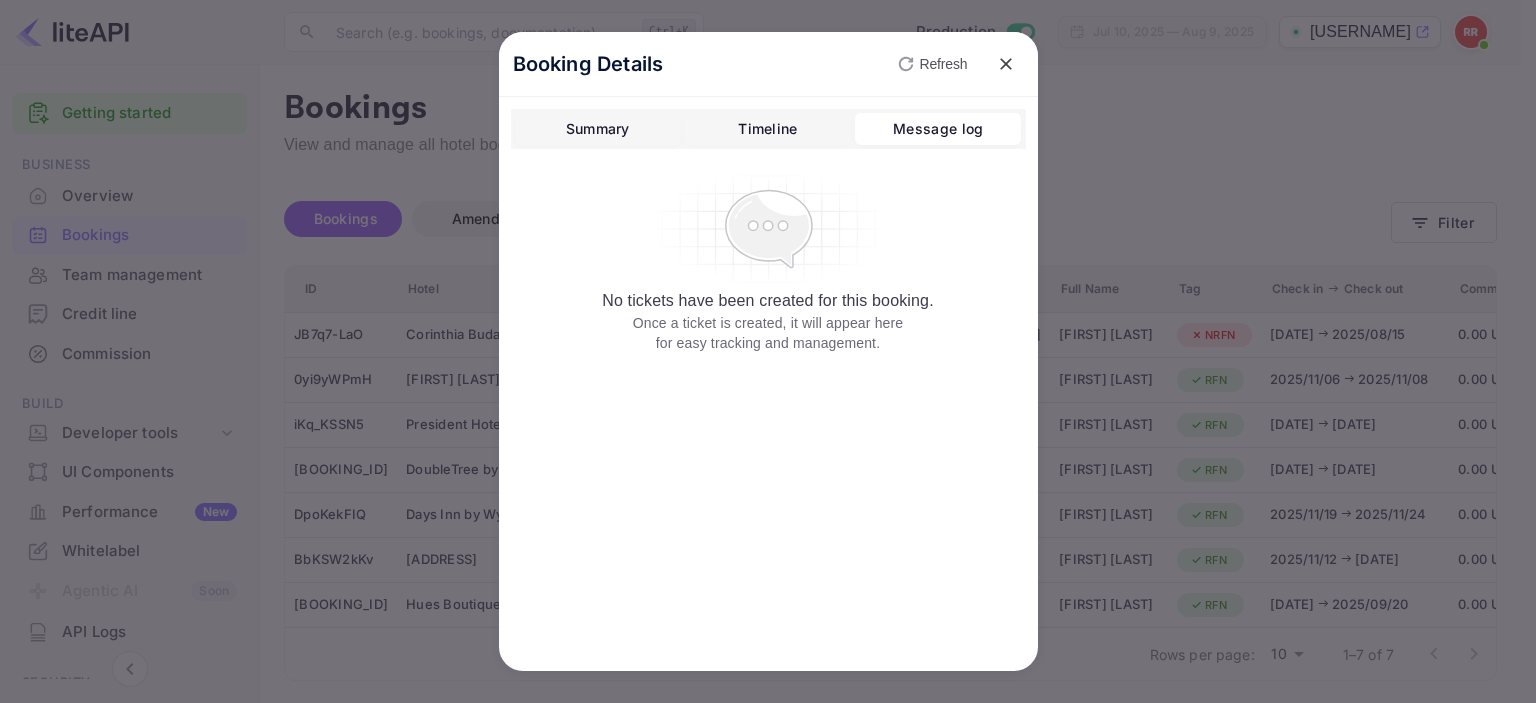 click on "Timeline" at bounding box center [768, 129] 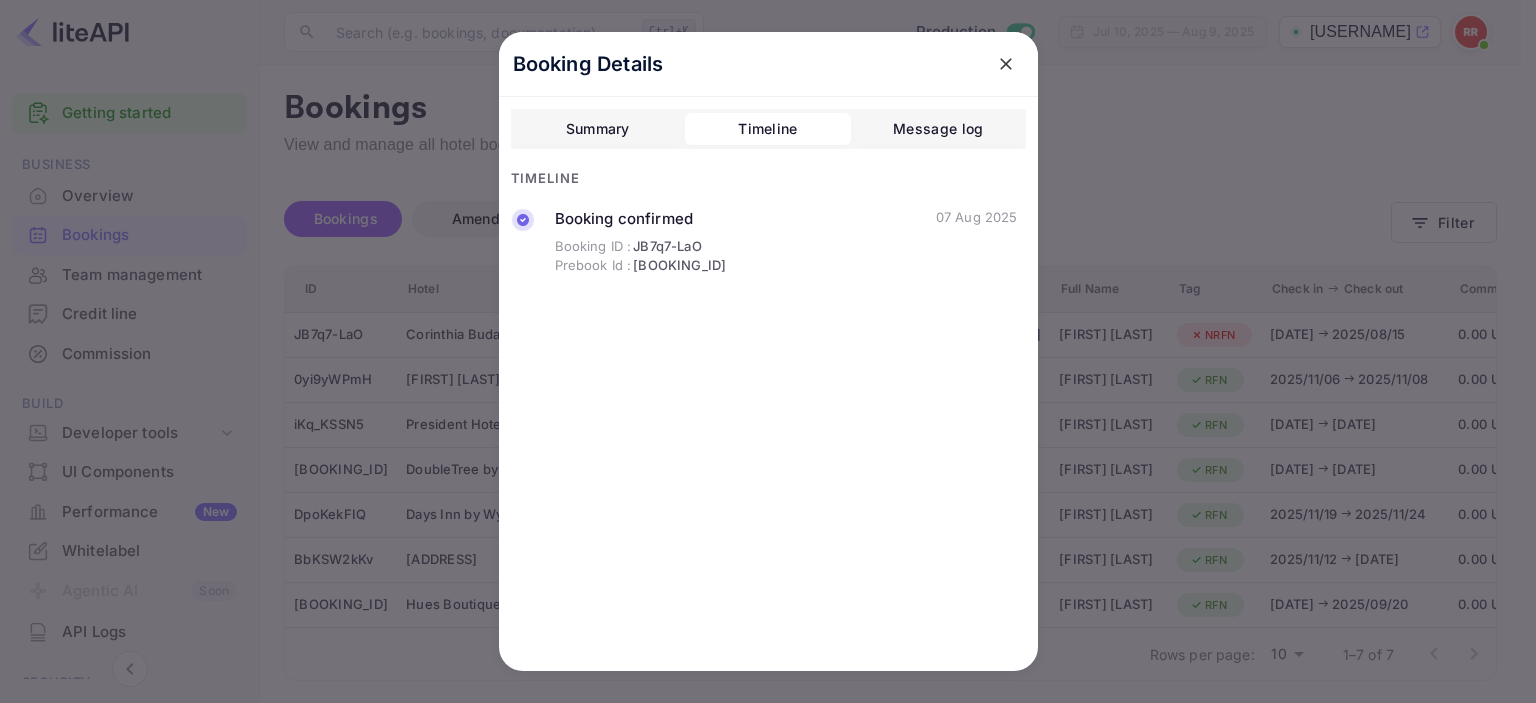 click on "Message log" at bounding box center [938, 129] 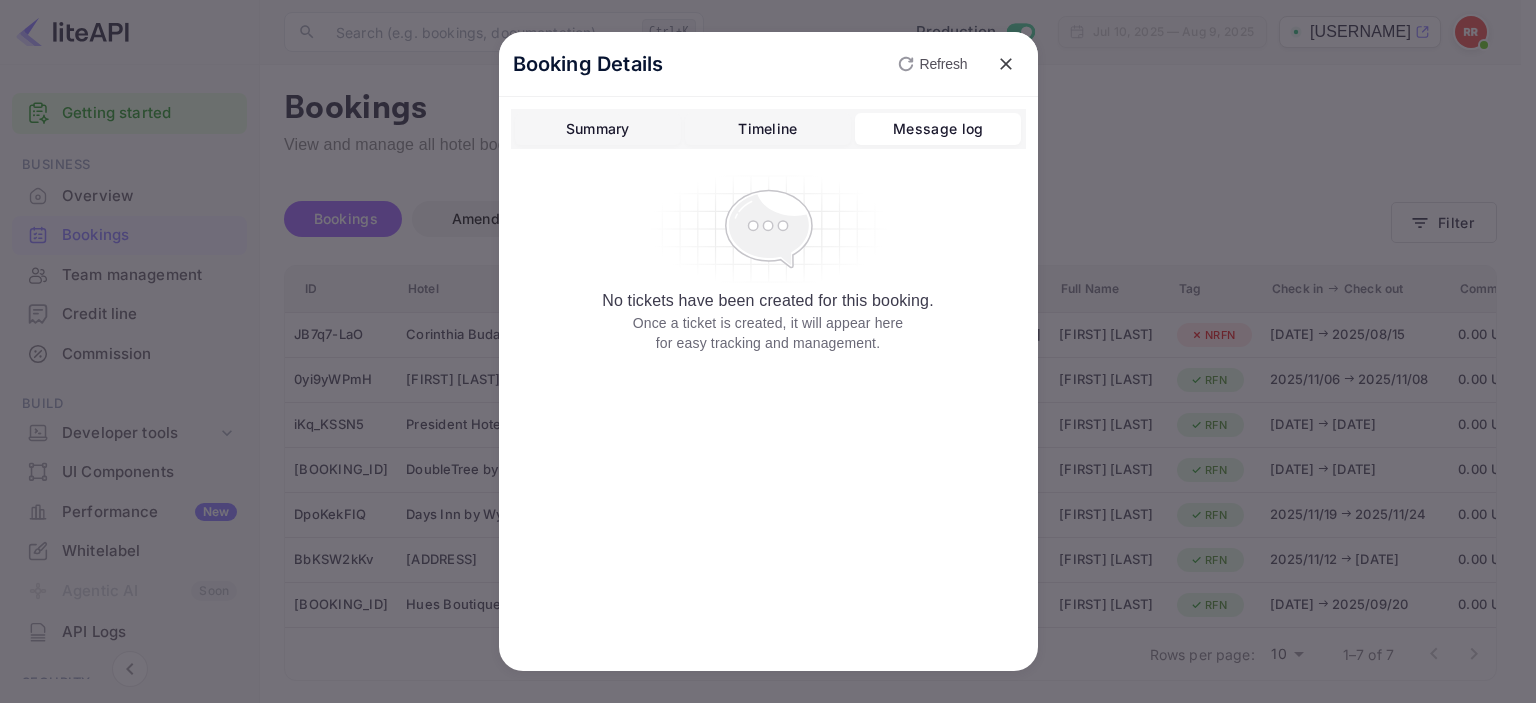 drag, startPoint x: 756, startPoint y: 239, endPoint x: 756, endPoint y: 216, distance: 23 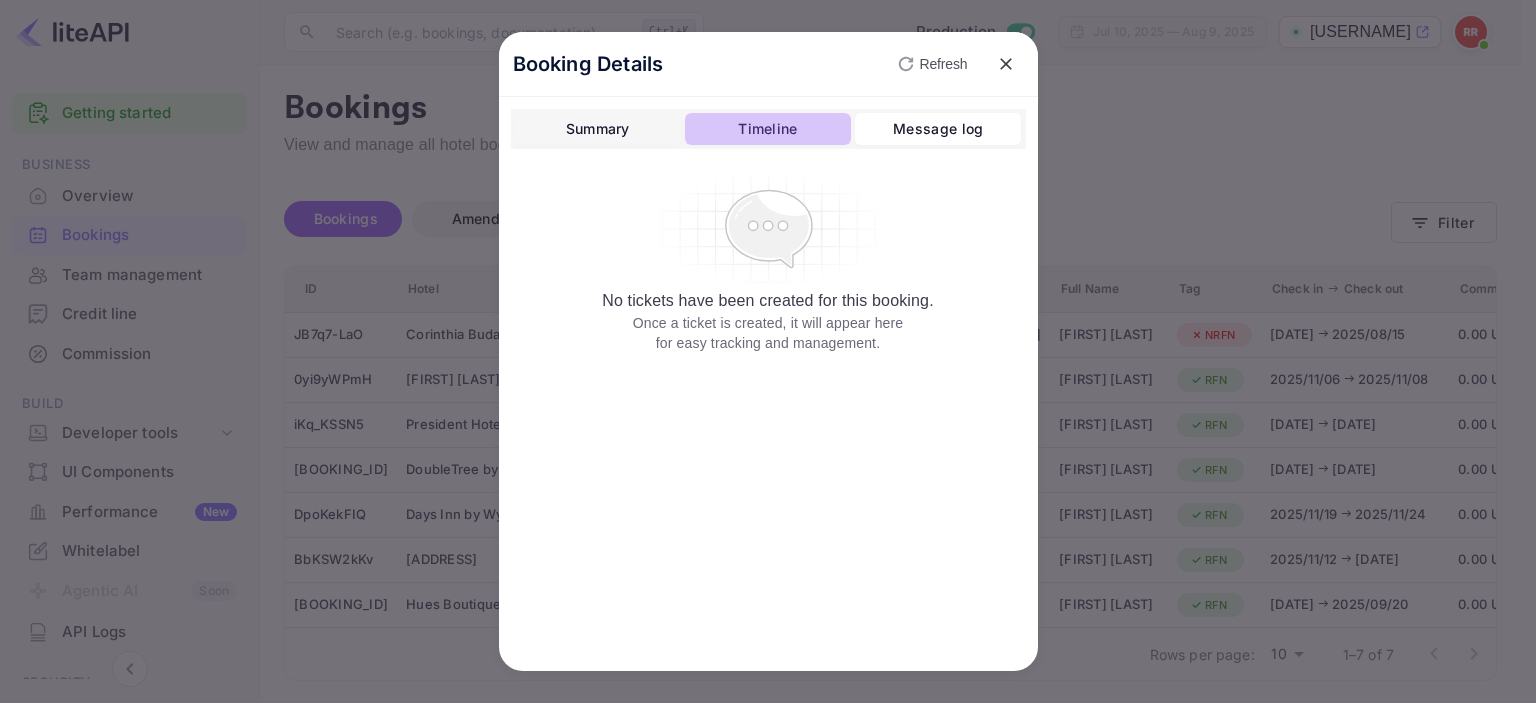 click on "Timeline" at bounding box center [767, 129] 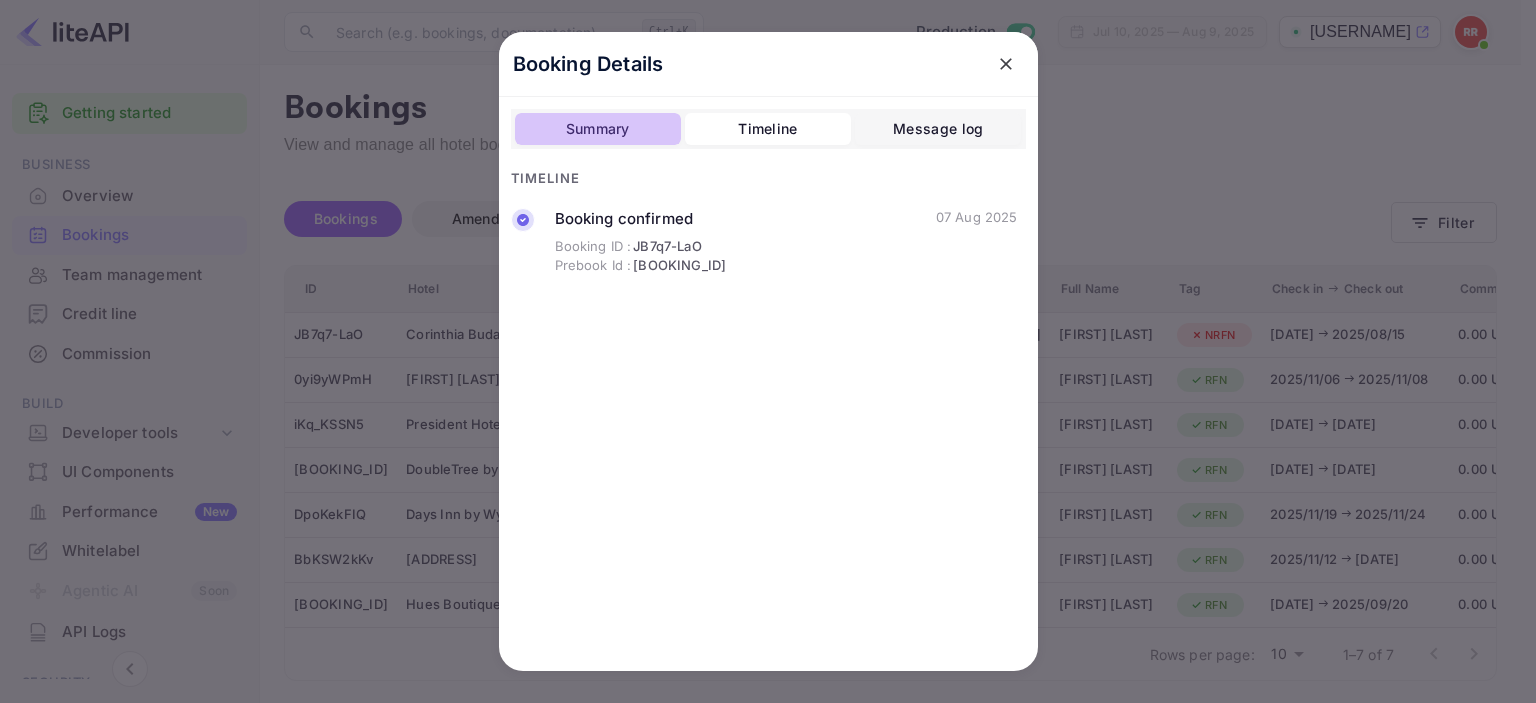 click on "Summary" at bounding box center (598, 129) 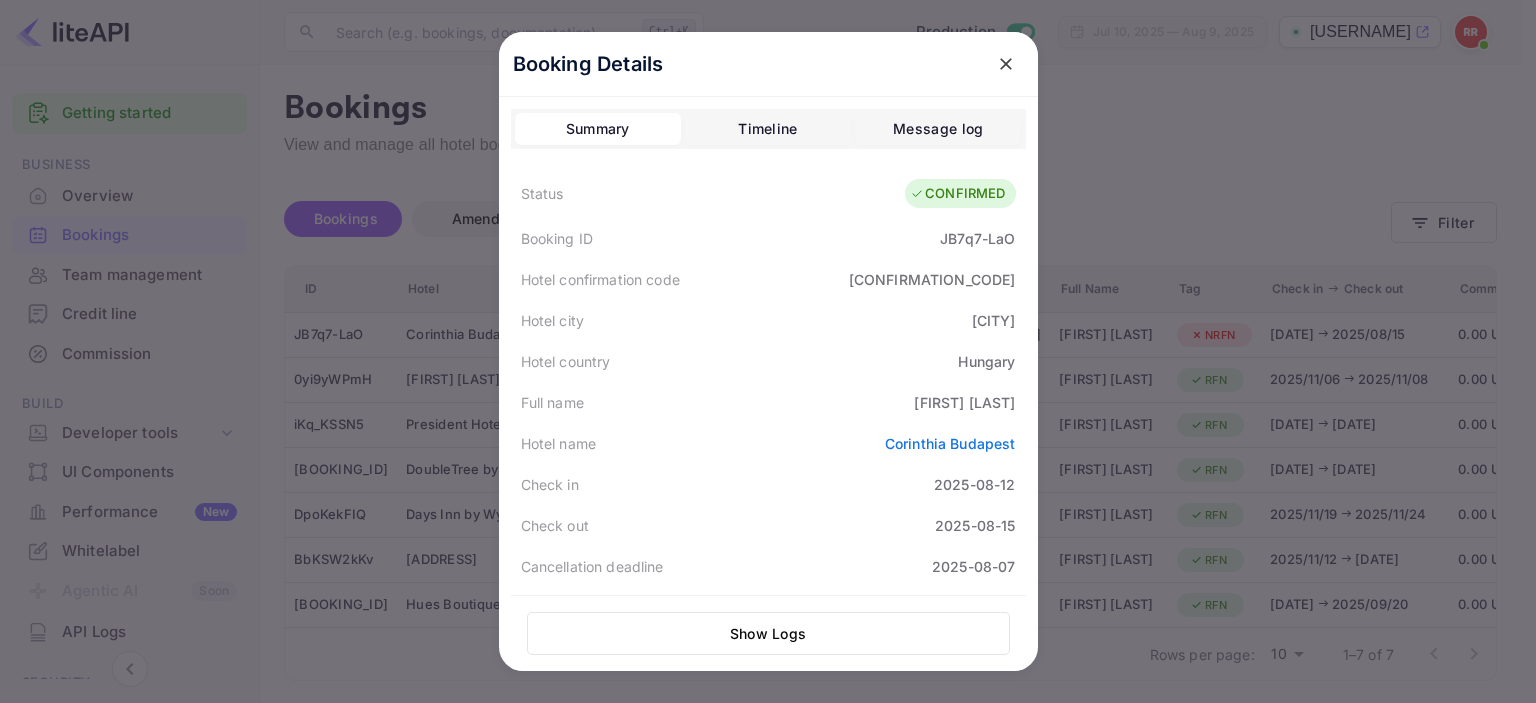 click at bounding box center (1006, 64) 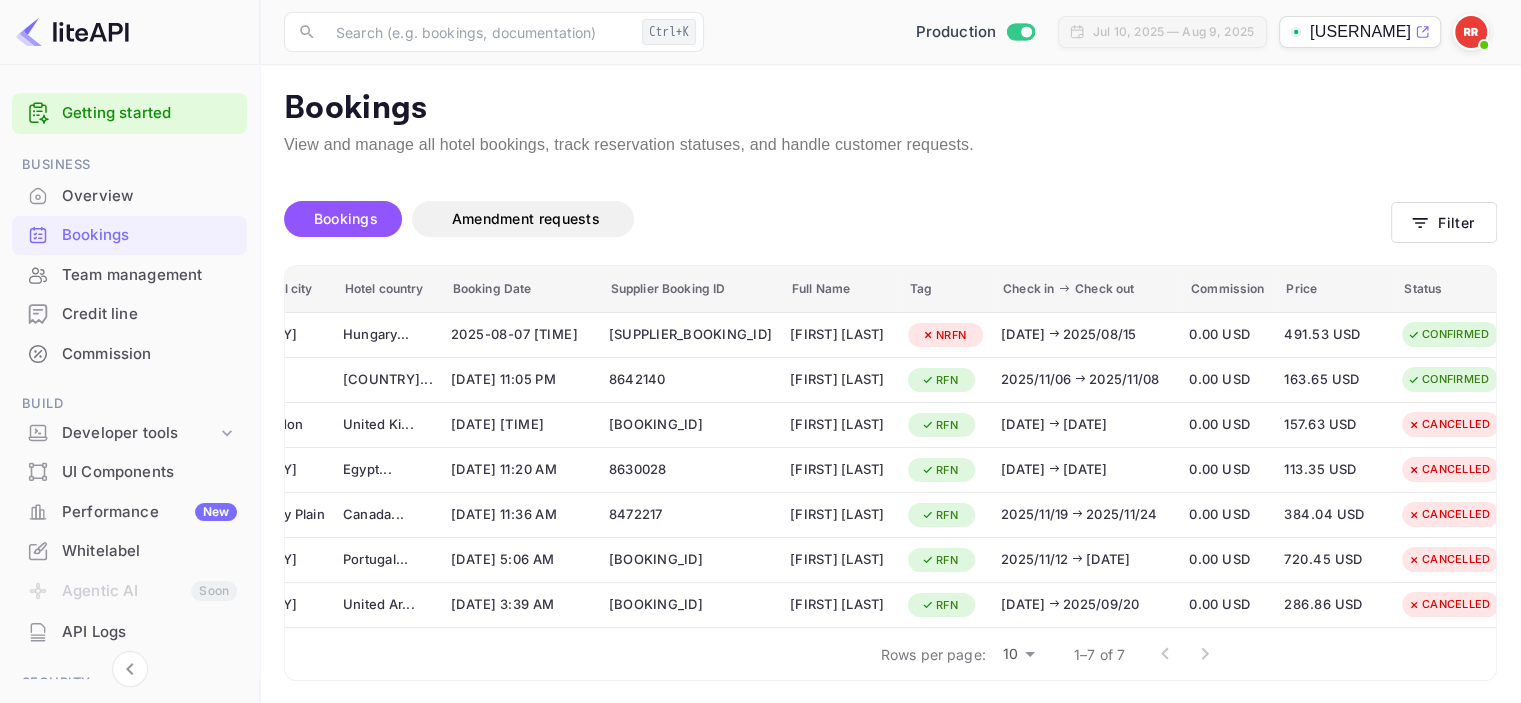 scroll, scrollTop: 0, scrollLeft: 292, axis: horizontal 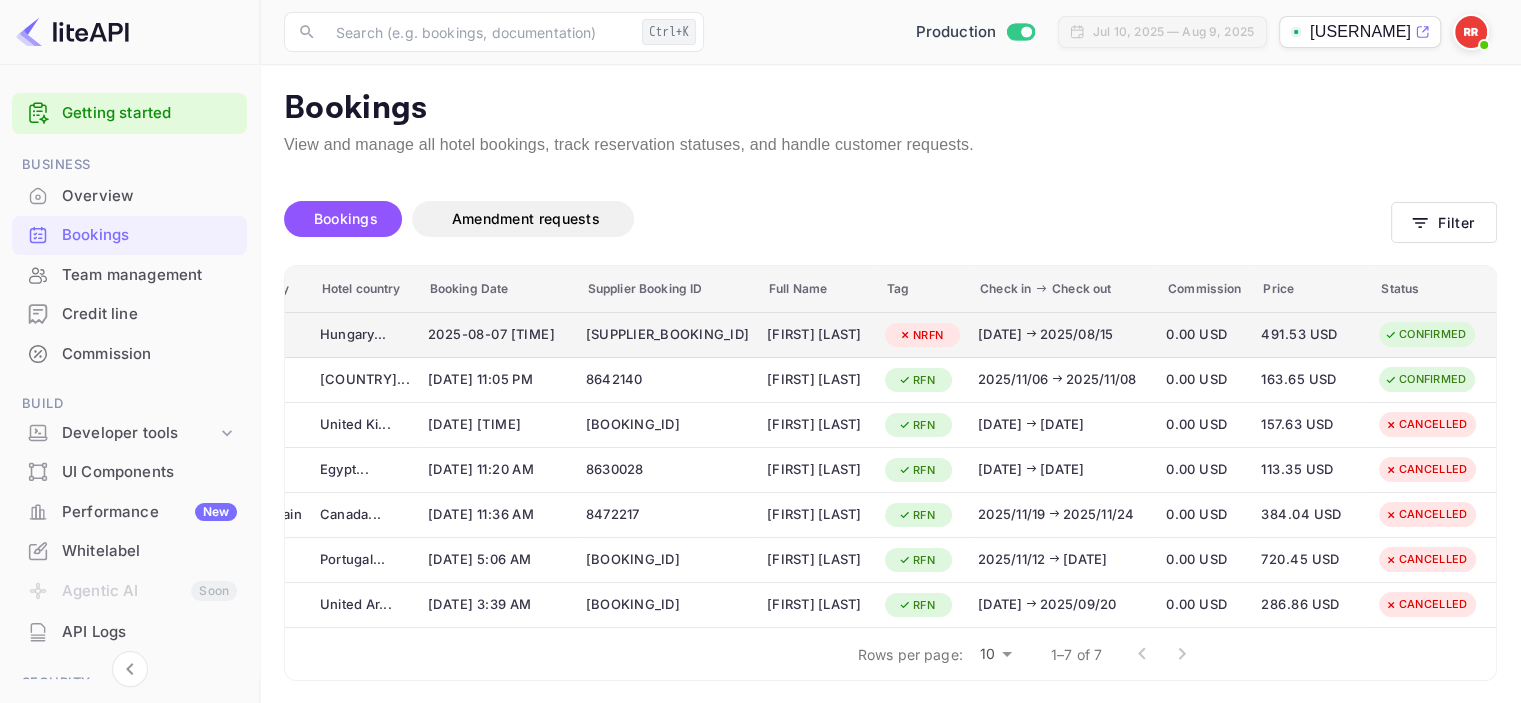 click on "CONFIRMED" at bounding box center [1425, 334] 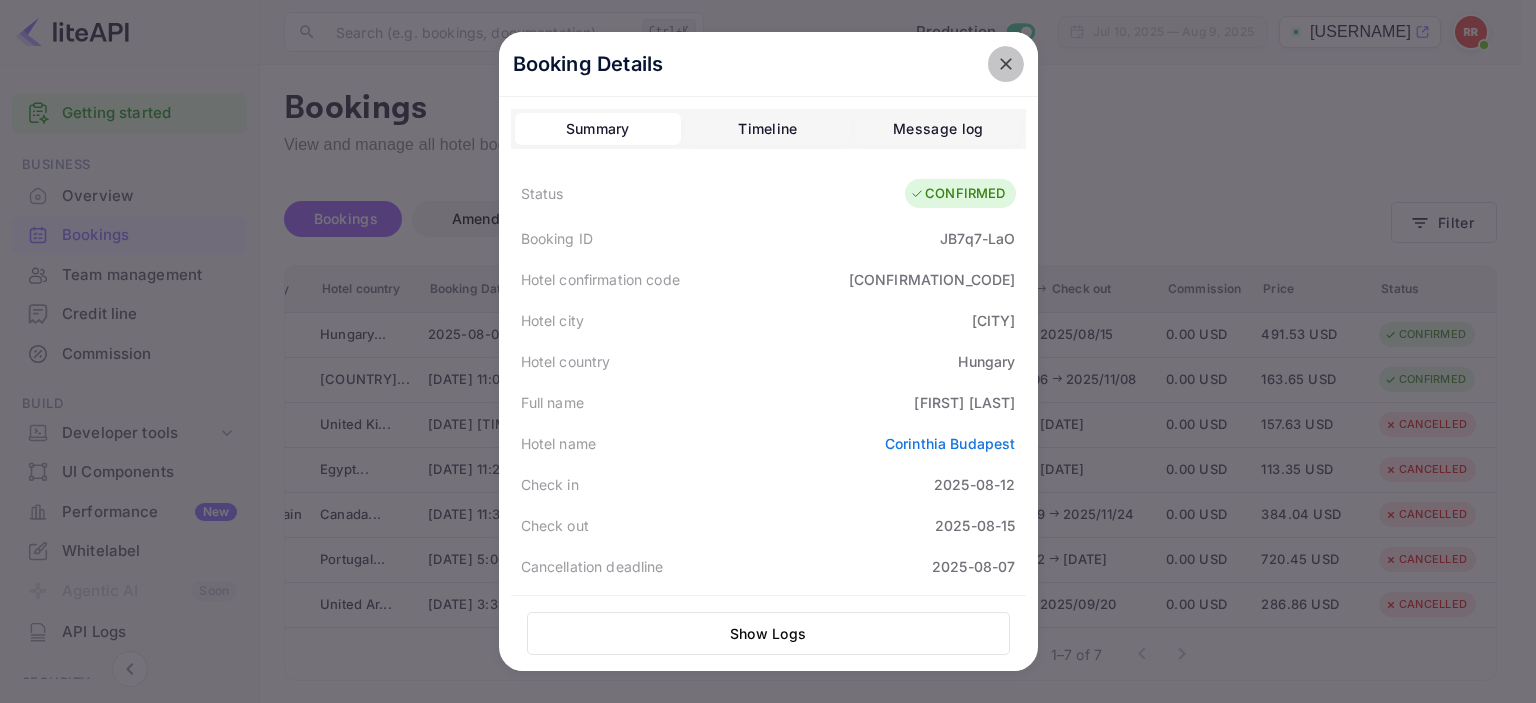 click 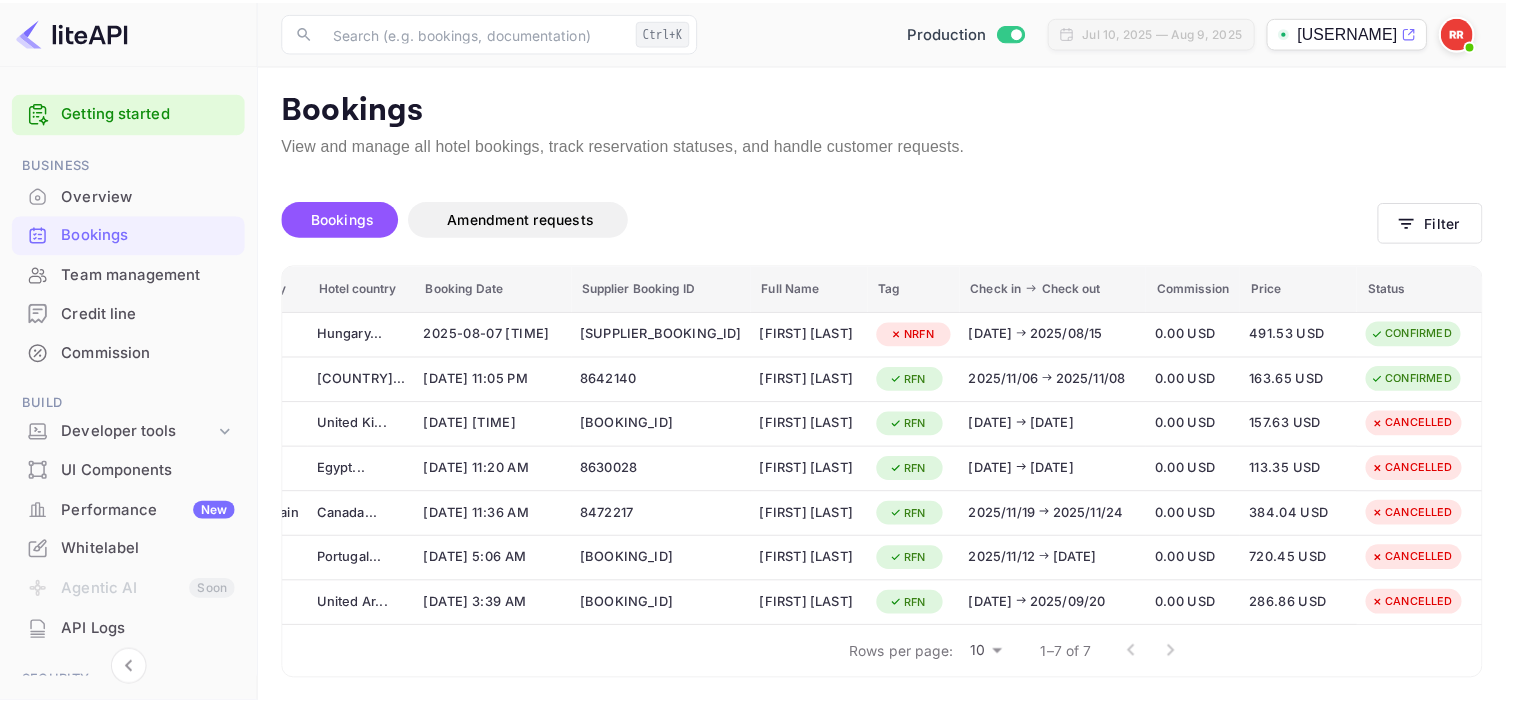scroll, scrollTop: 0, scrollLeft: 277, axis: horizontal 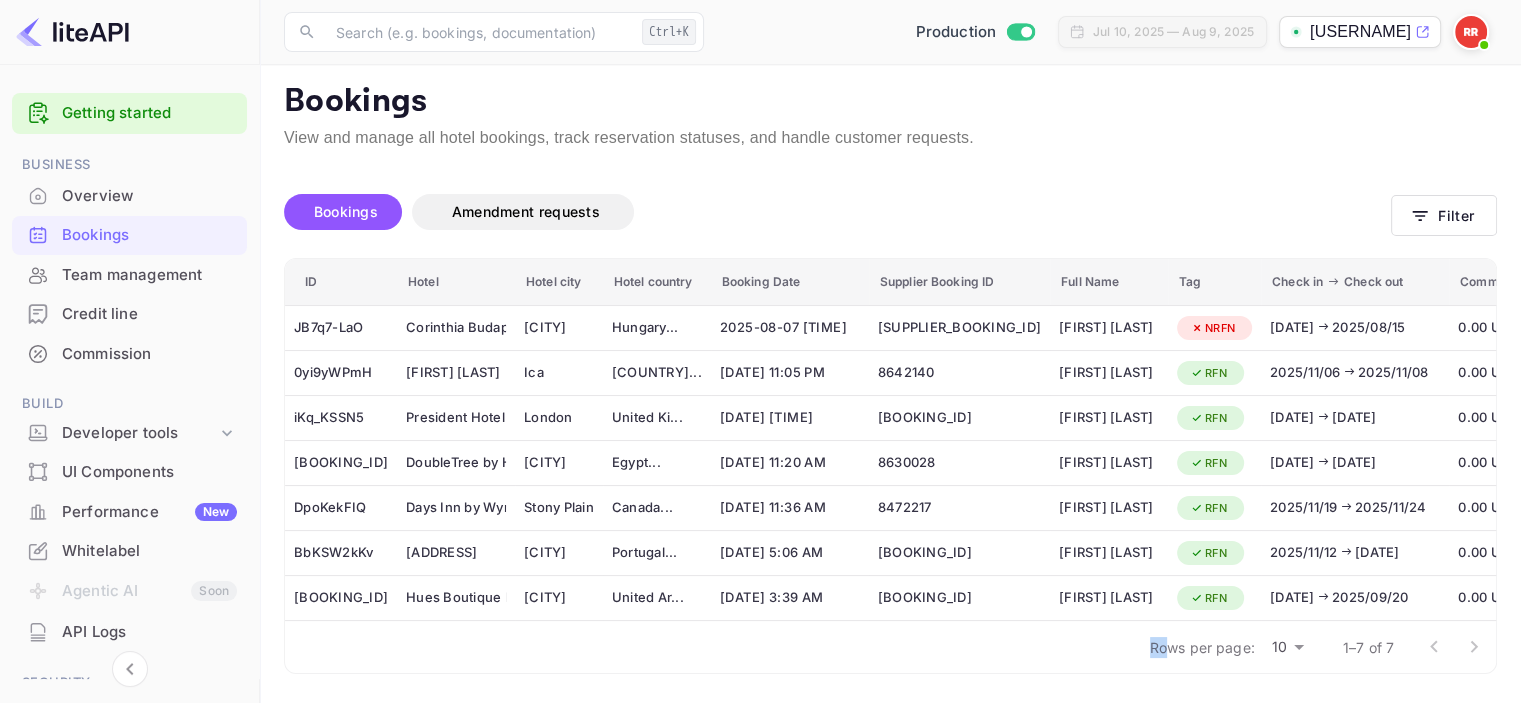 drag, startPoint x: 894, startPoint y: 693, endPoint x: 538, endPoint y: 652, distance: 358.35318 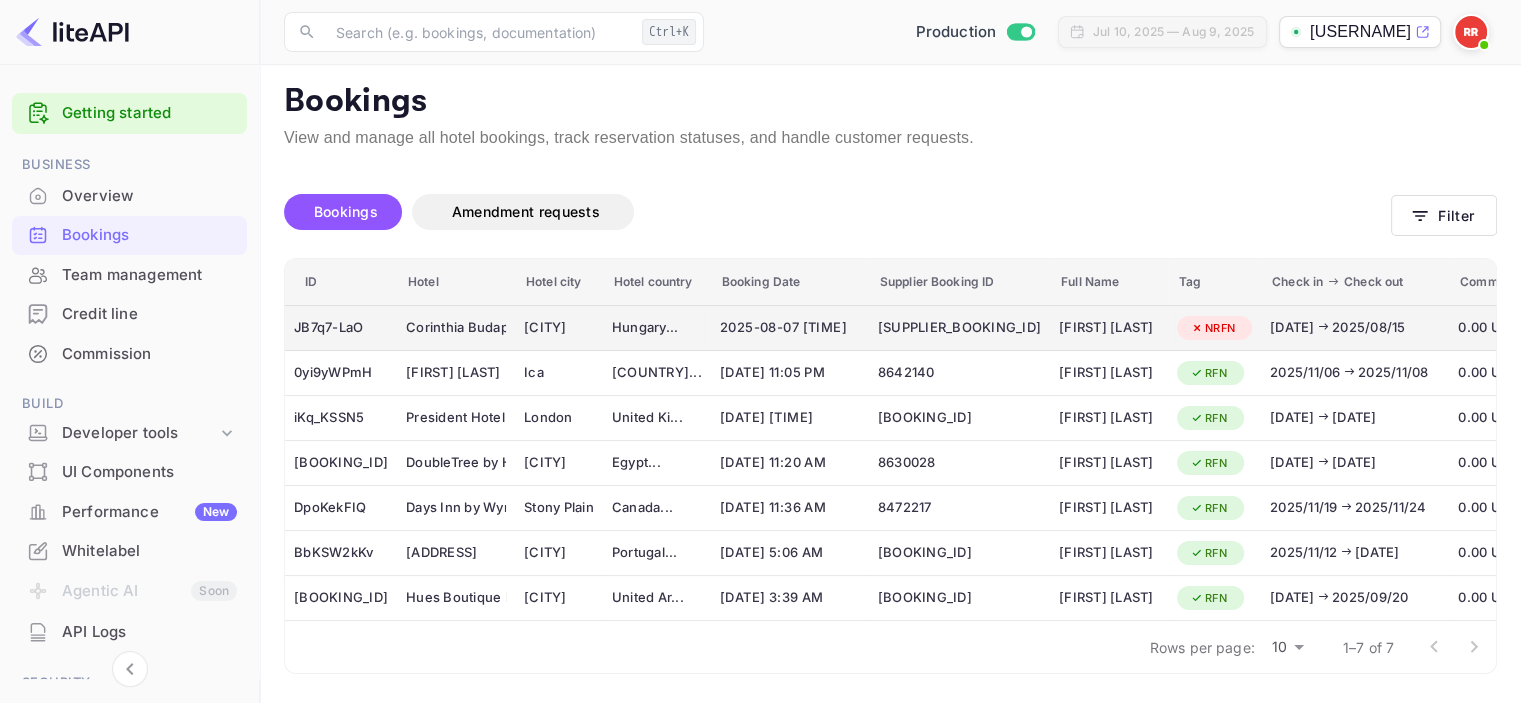 click on "JB7q7-LaO" at bounding box center (341, 328) 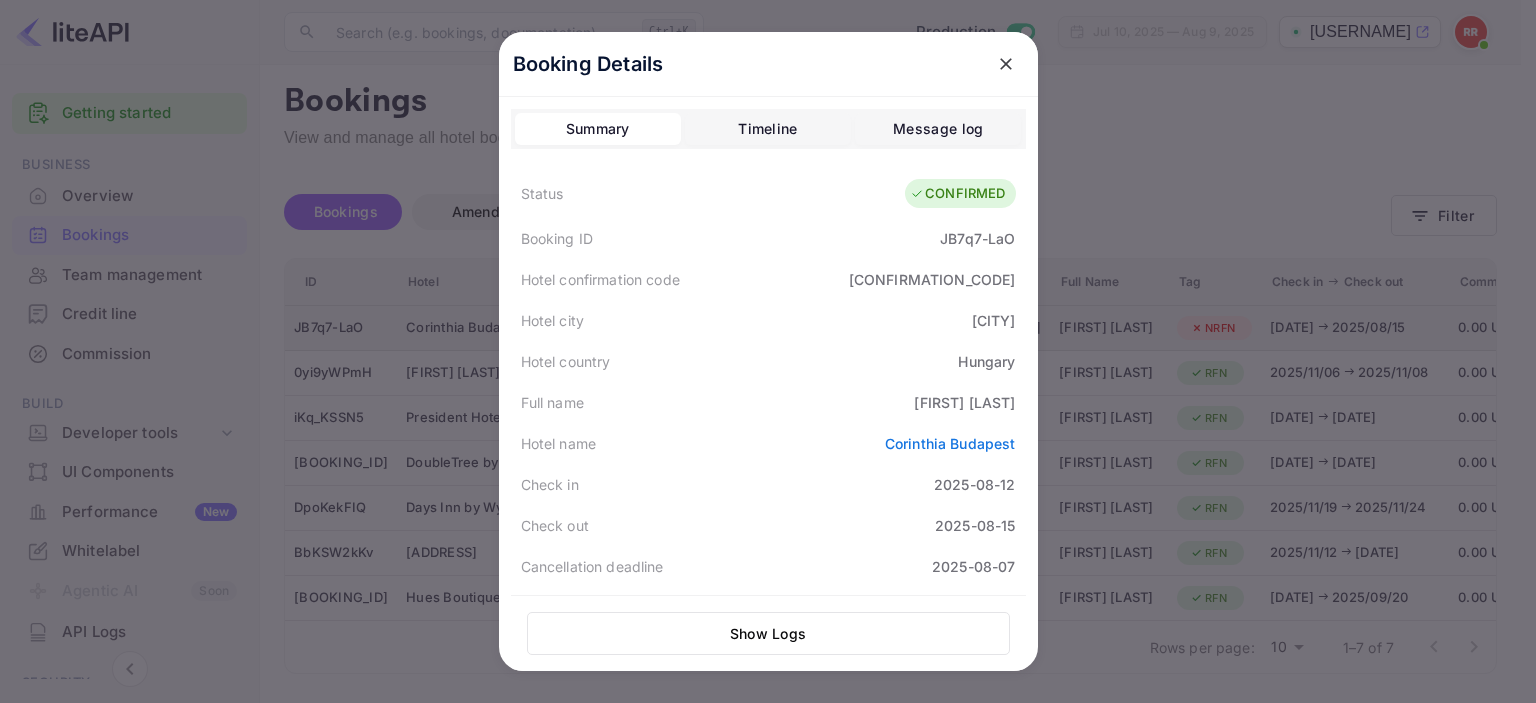 click at bounding box center [768, 351] 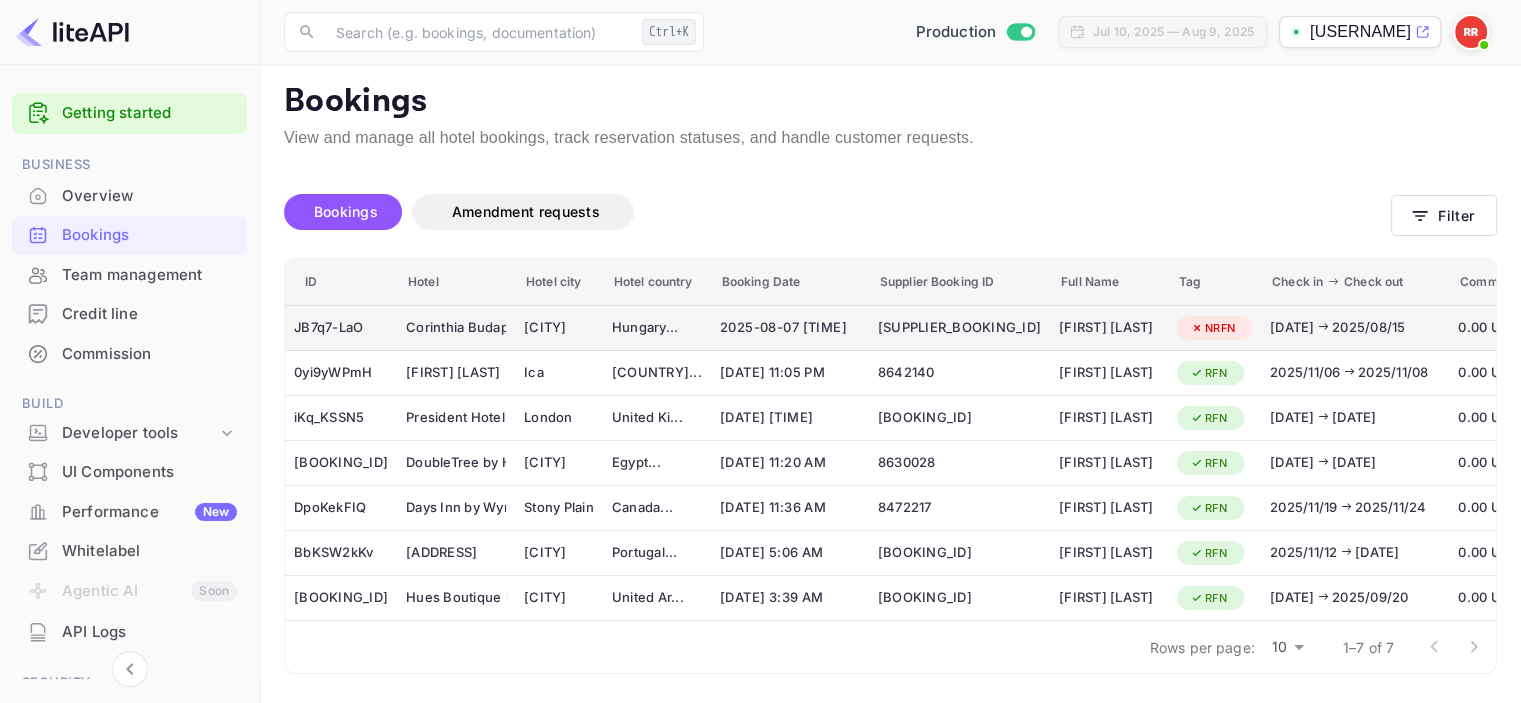 click on "JB7q7-LaO" at bounding box center [341, 328] 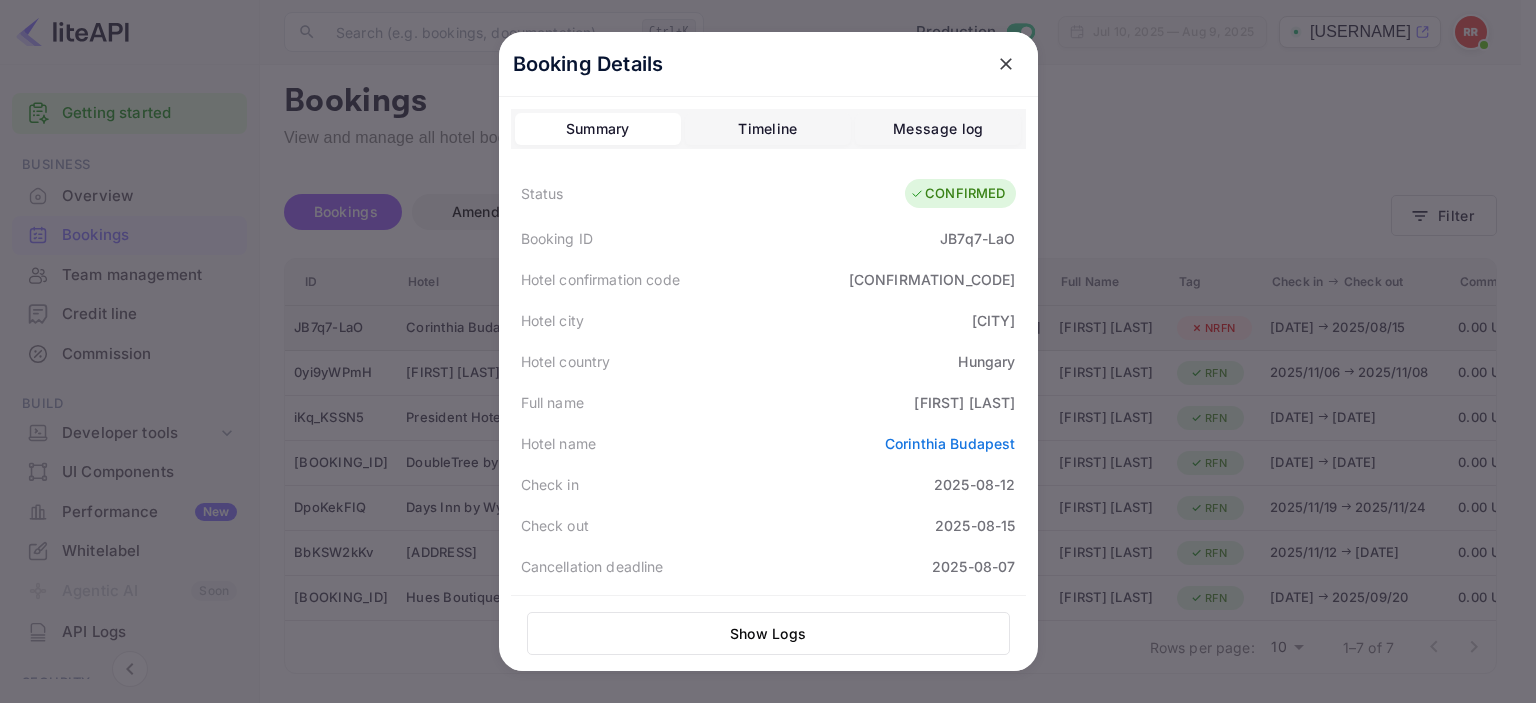 click at bounding box center [768, 351] 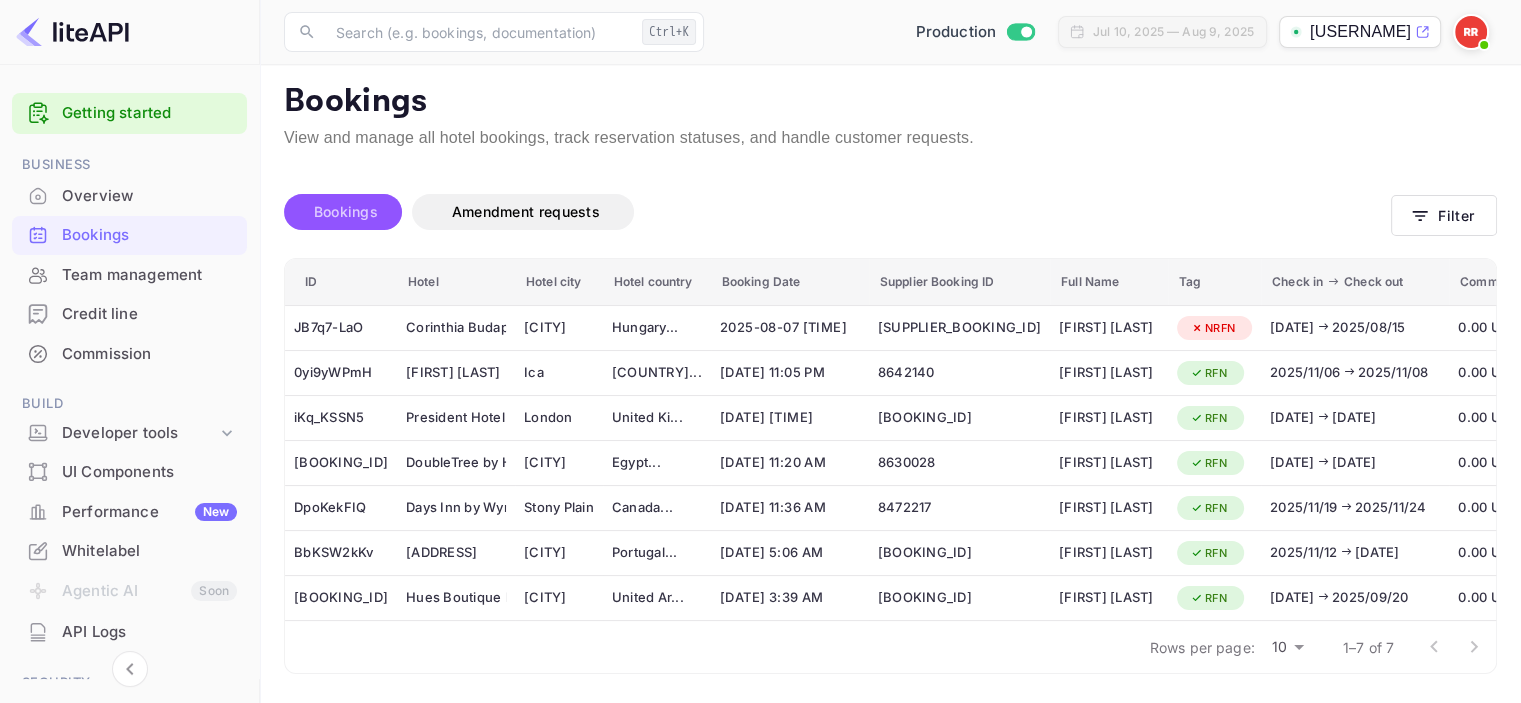 click on "Bookings" at bounding box center [346, 211] 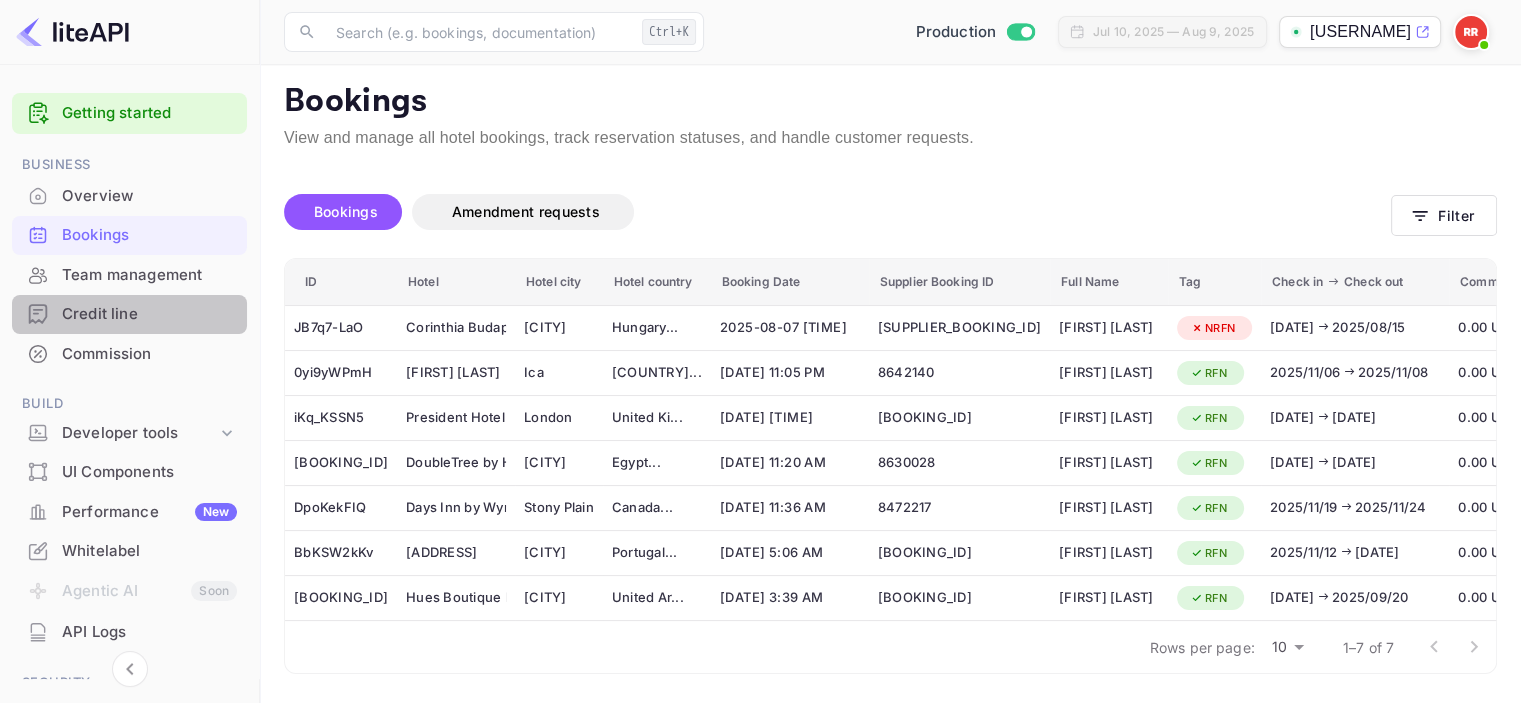 click on "Credit line" at bounding box center [149, 314] 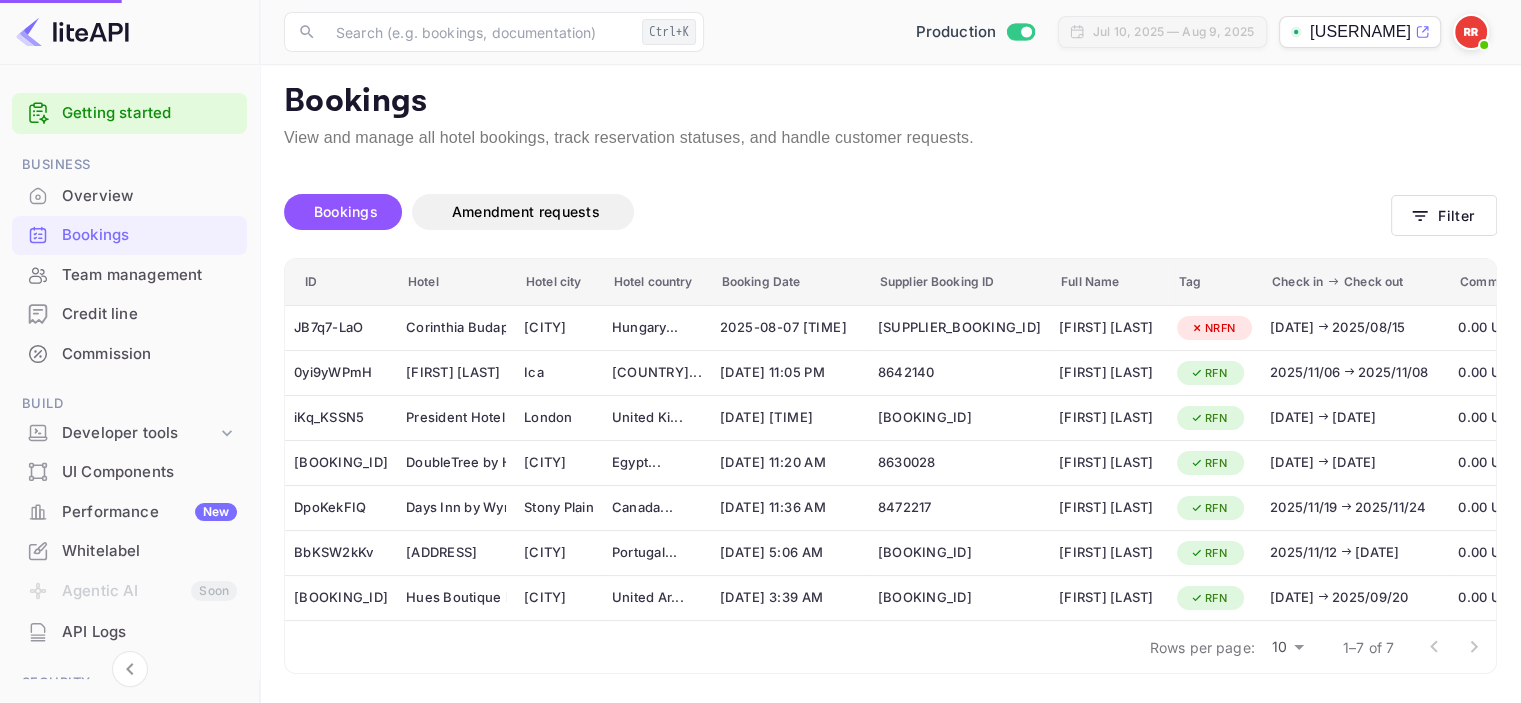 scroll, scrollTop: 0, scrollLeft: 0, axis: both 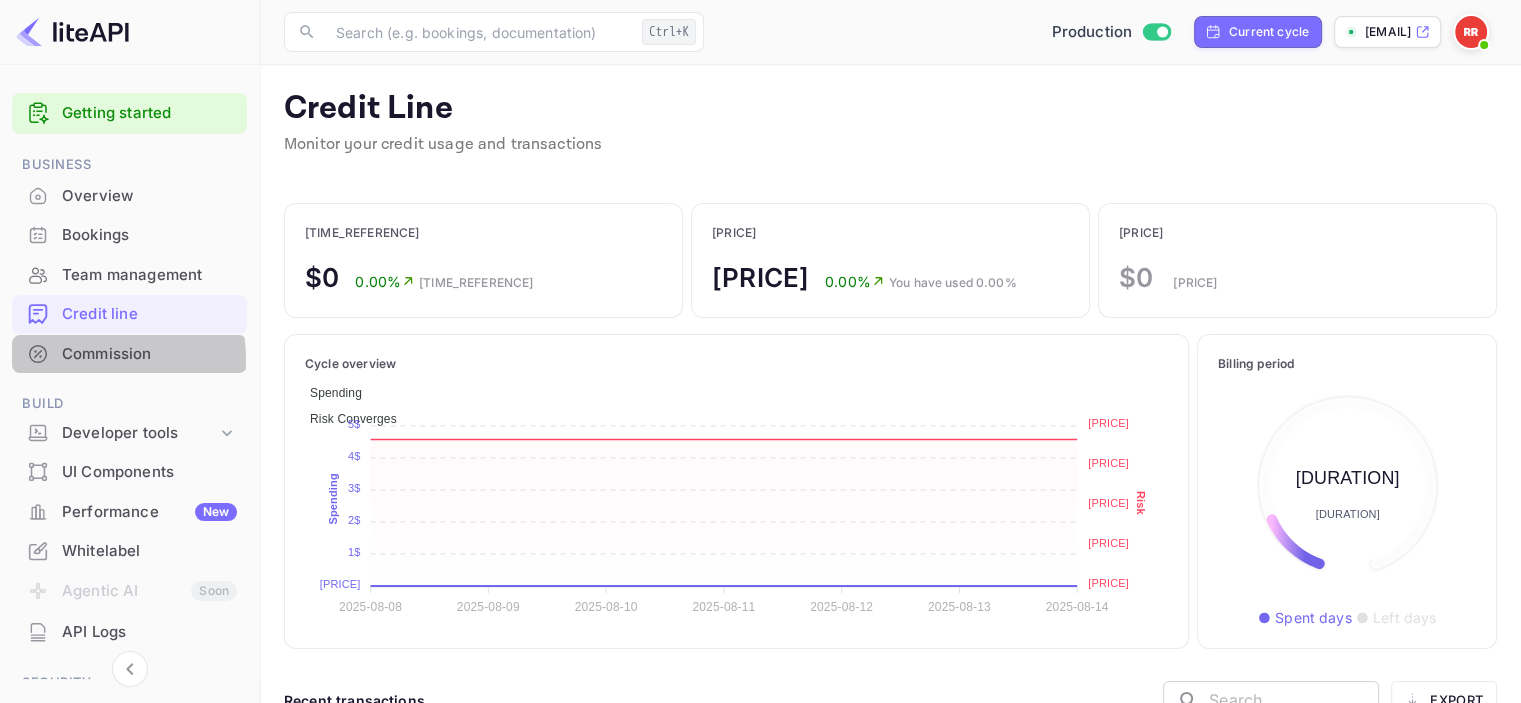 click on "Commission" at bounding box center (149, 354) 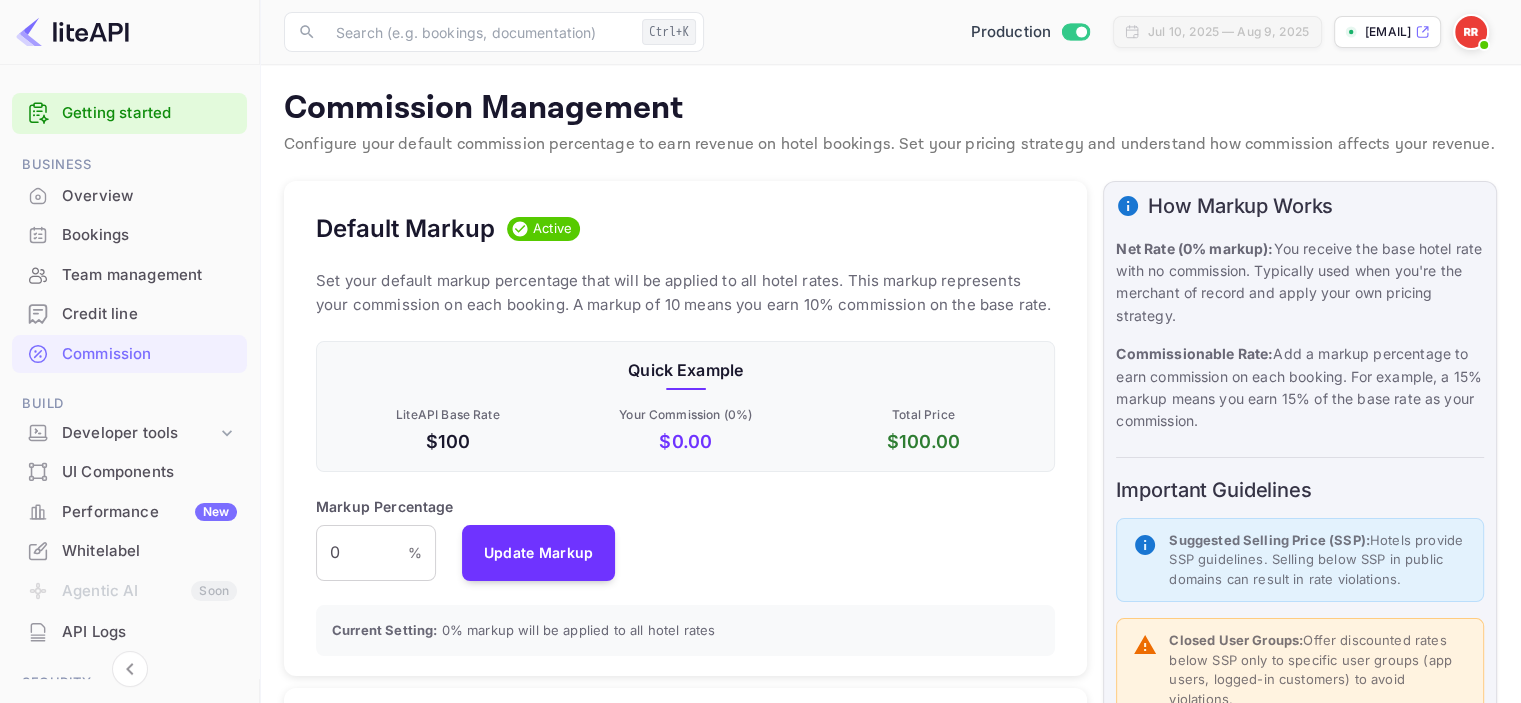 scroll, scrollTop: 16, scrollLeft: 16, axis: both 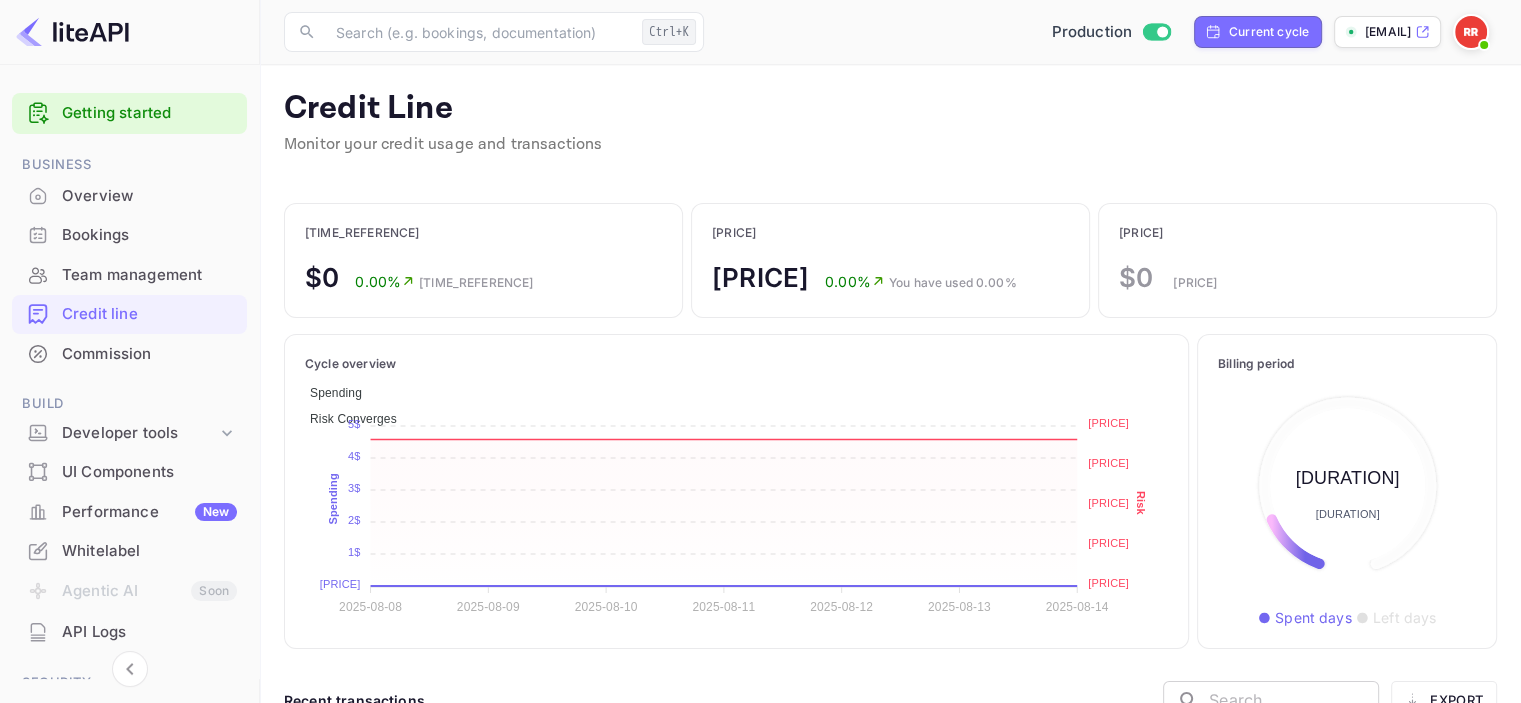 click on "Bookings" at bounding box center (149, 235) 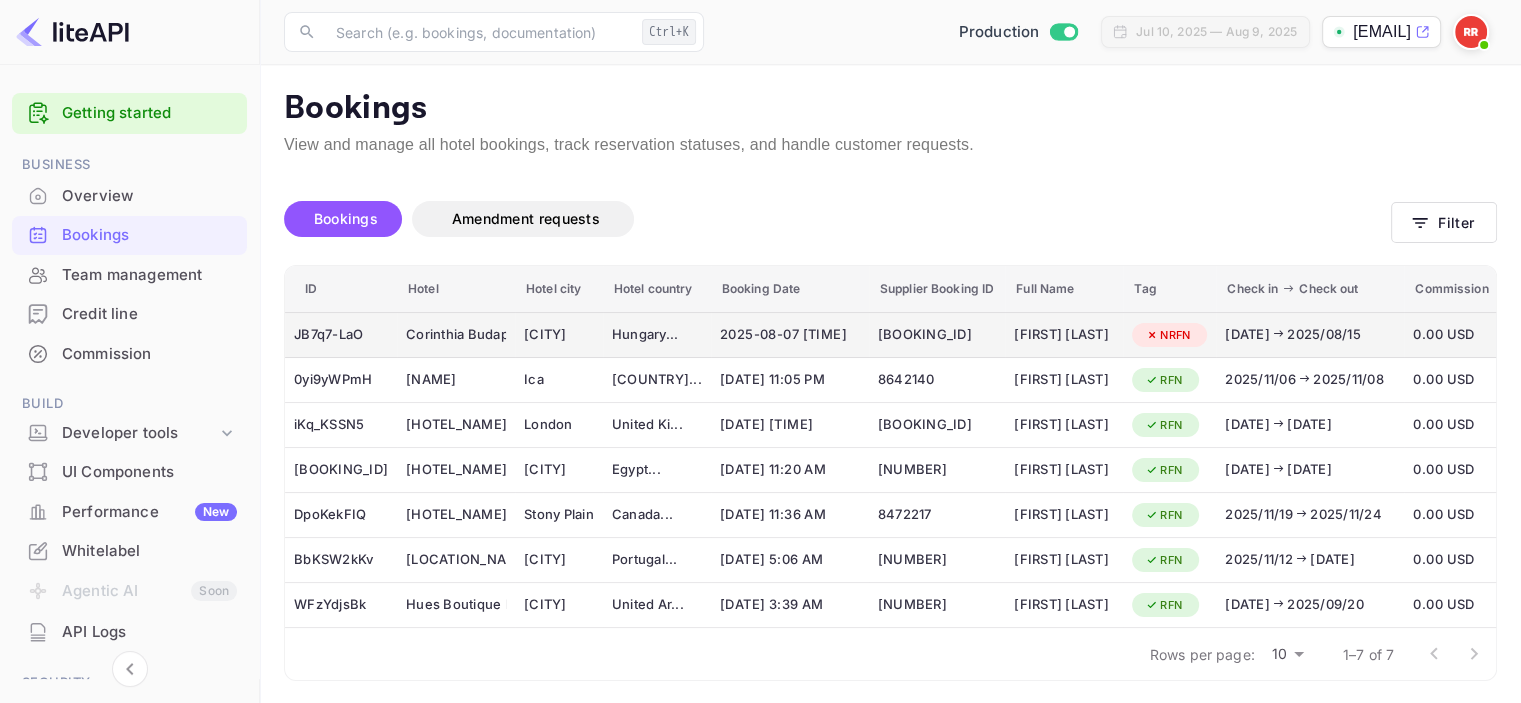 click on "JB7q7-LaO" at bounding box center (341, 335) 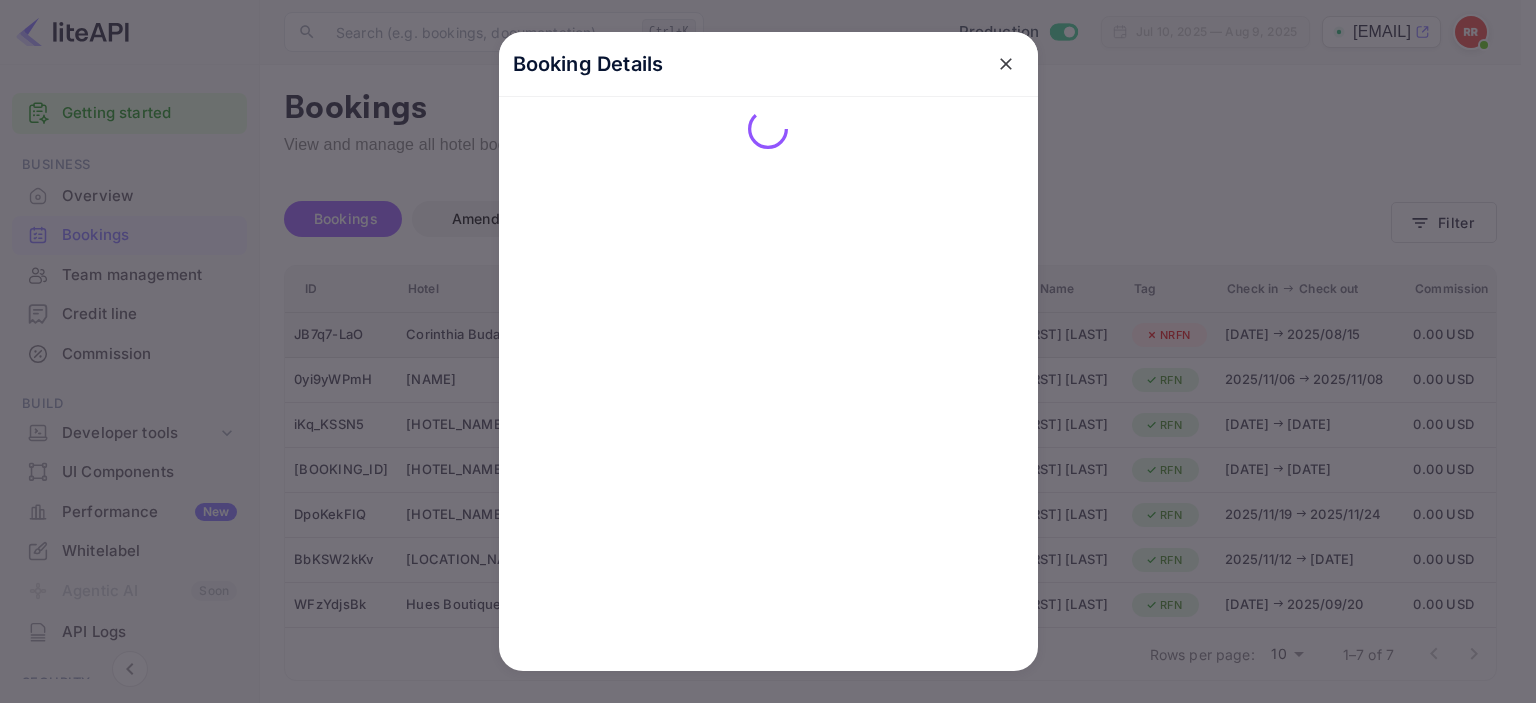 click at bounding box center [768, 351] 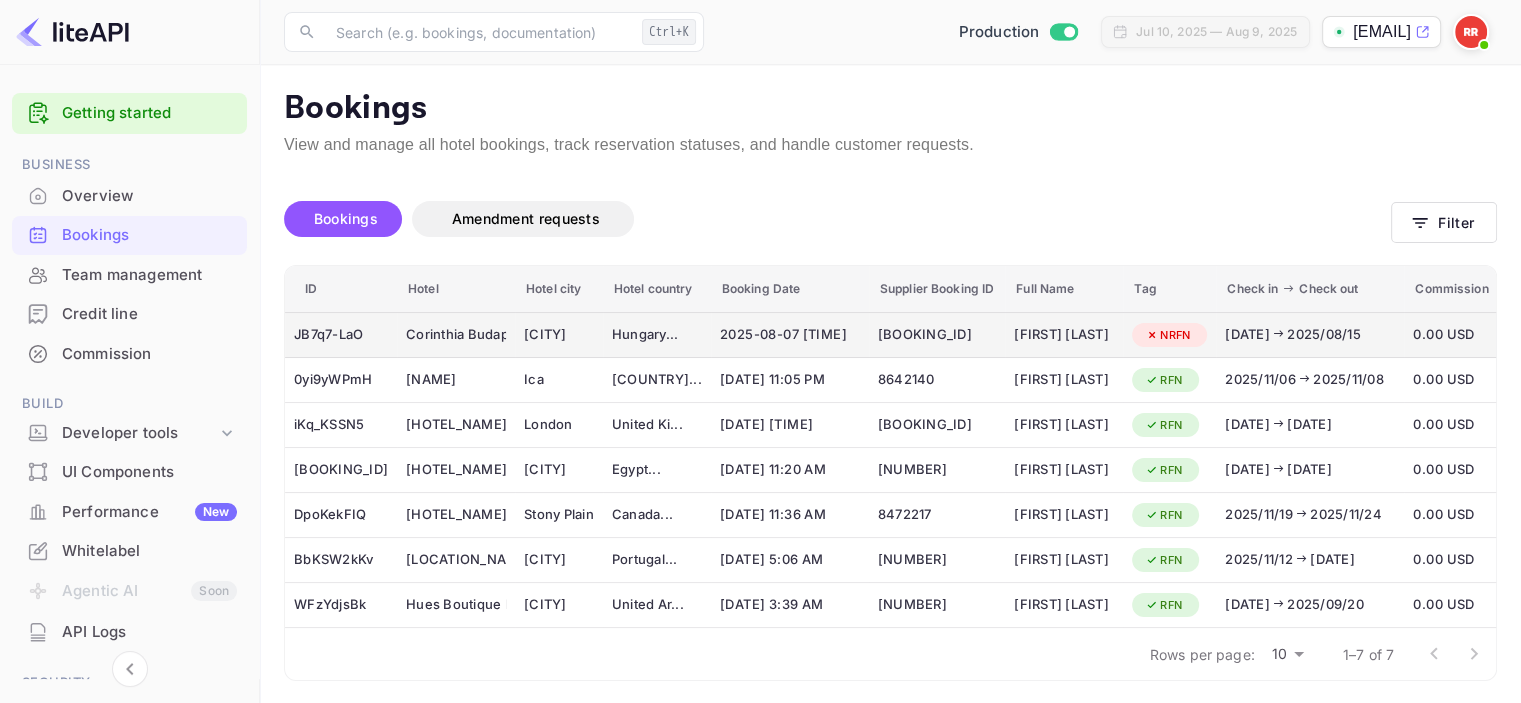 click on "JB7q7-LaO" at bounding box center [341, 335] 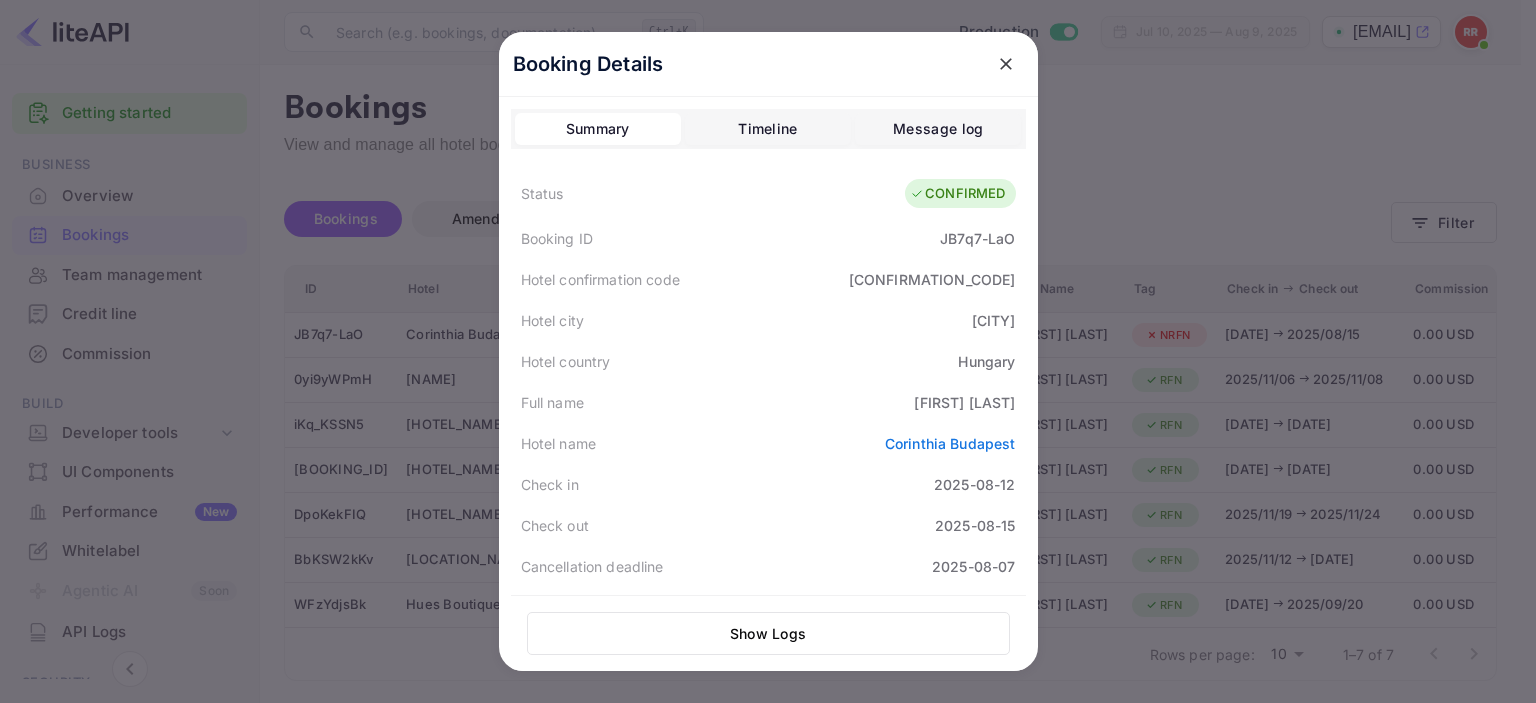 click on "JB7q7-LaO" at bounding box center [977, 238] 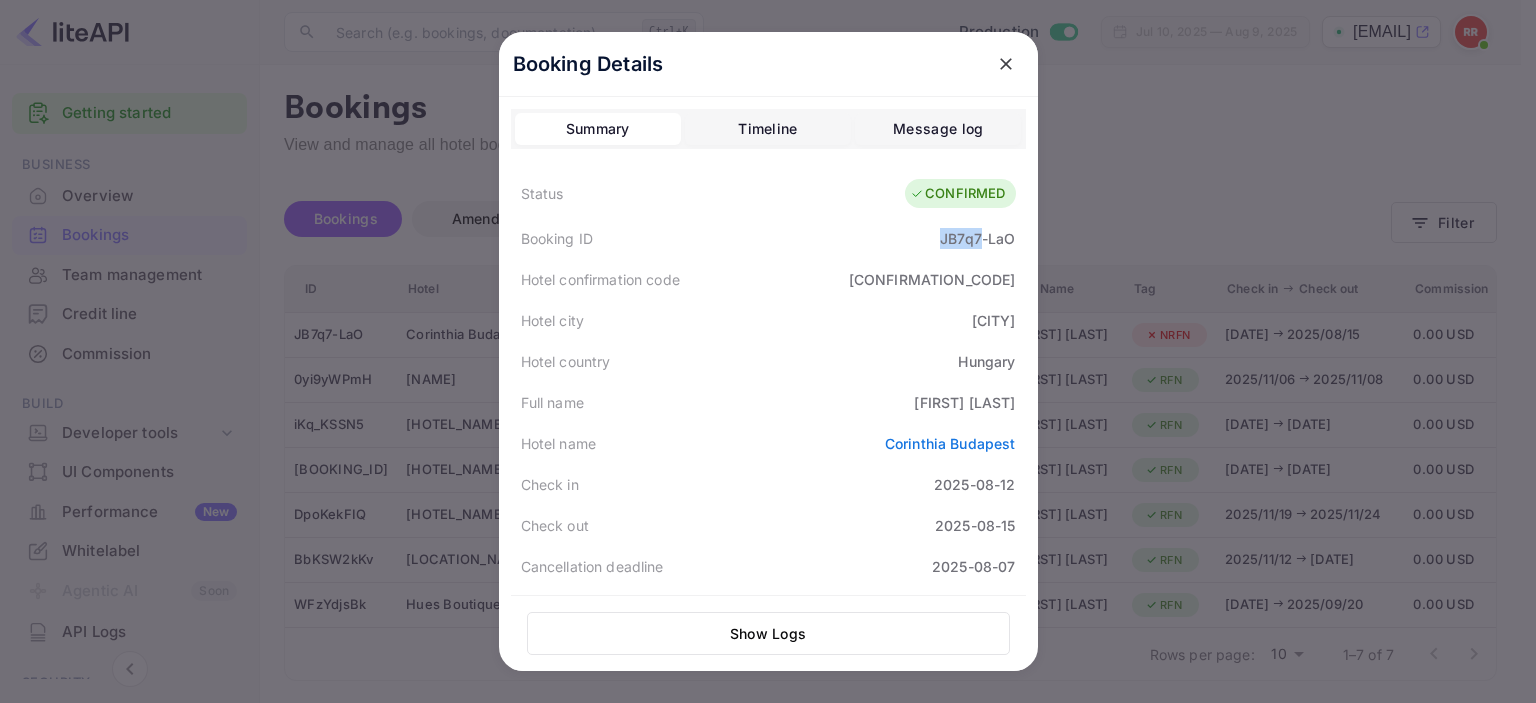 click on "JB7q7-LaO" at bounding box center (977, 238) 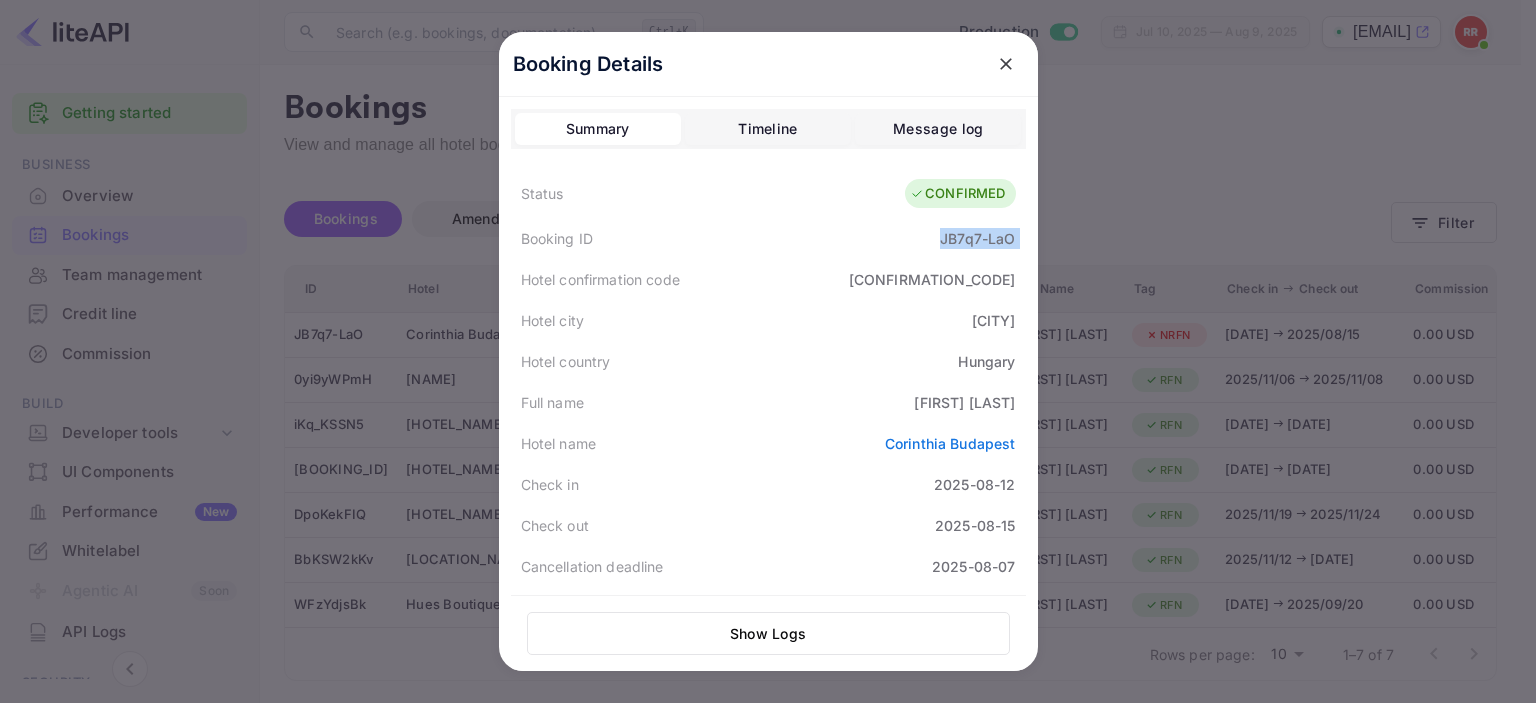 click on "JB7q7-LaO" at bounding box center (977, 238) 